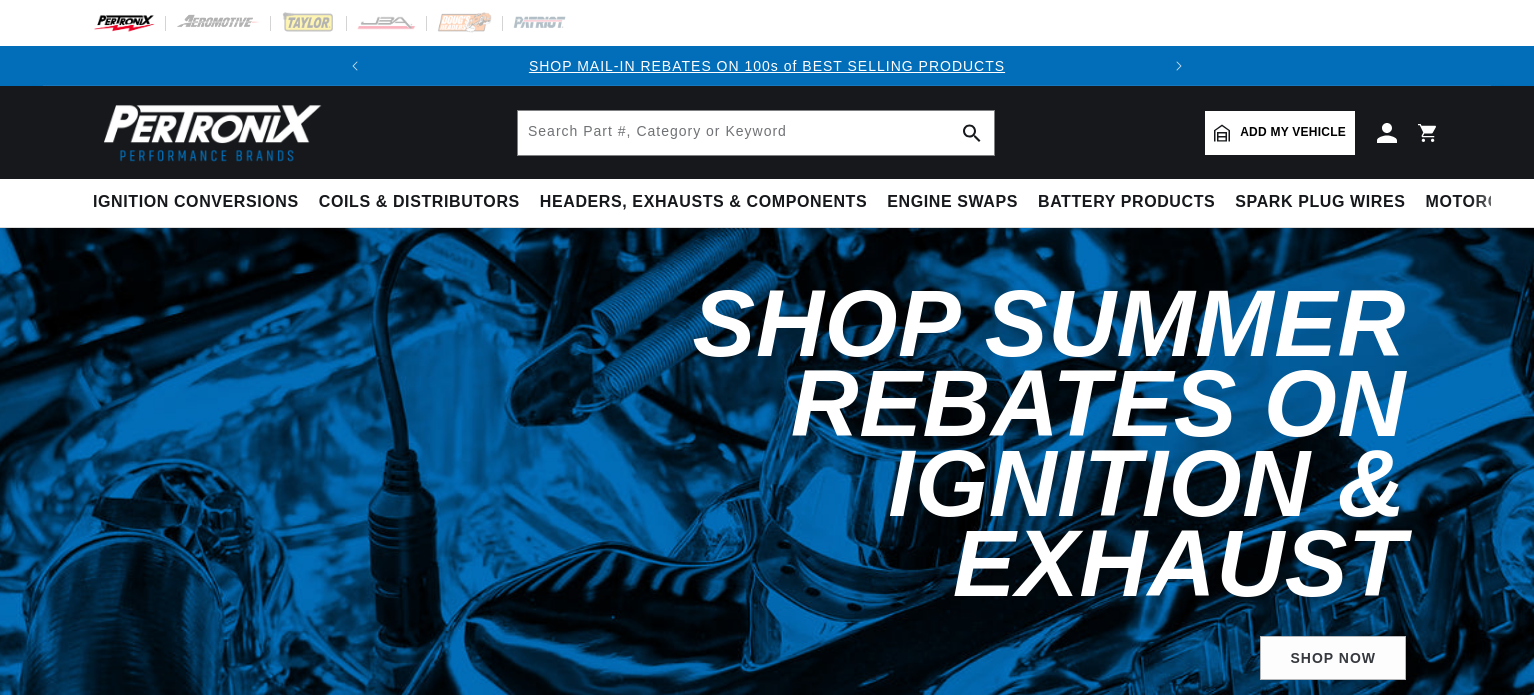 scroll, scrollTop: 0, scrollLeft: 0, axis: both 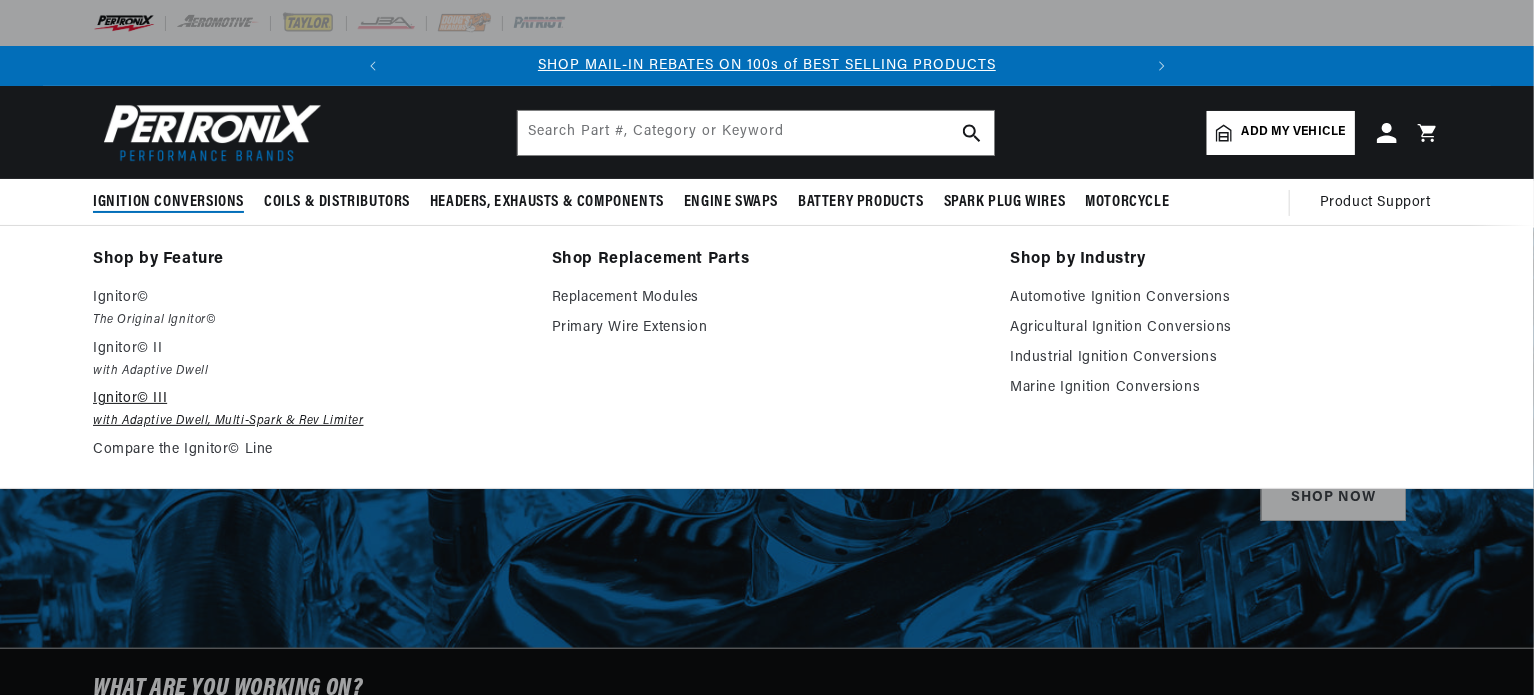 click on "Ignitor© III" at bounding box center (308, 399) 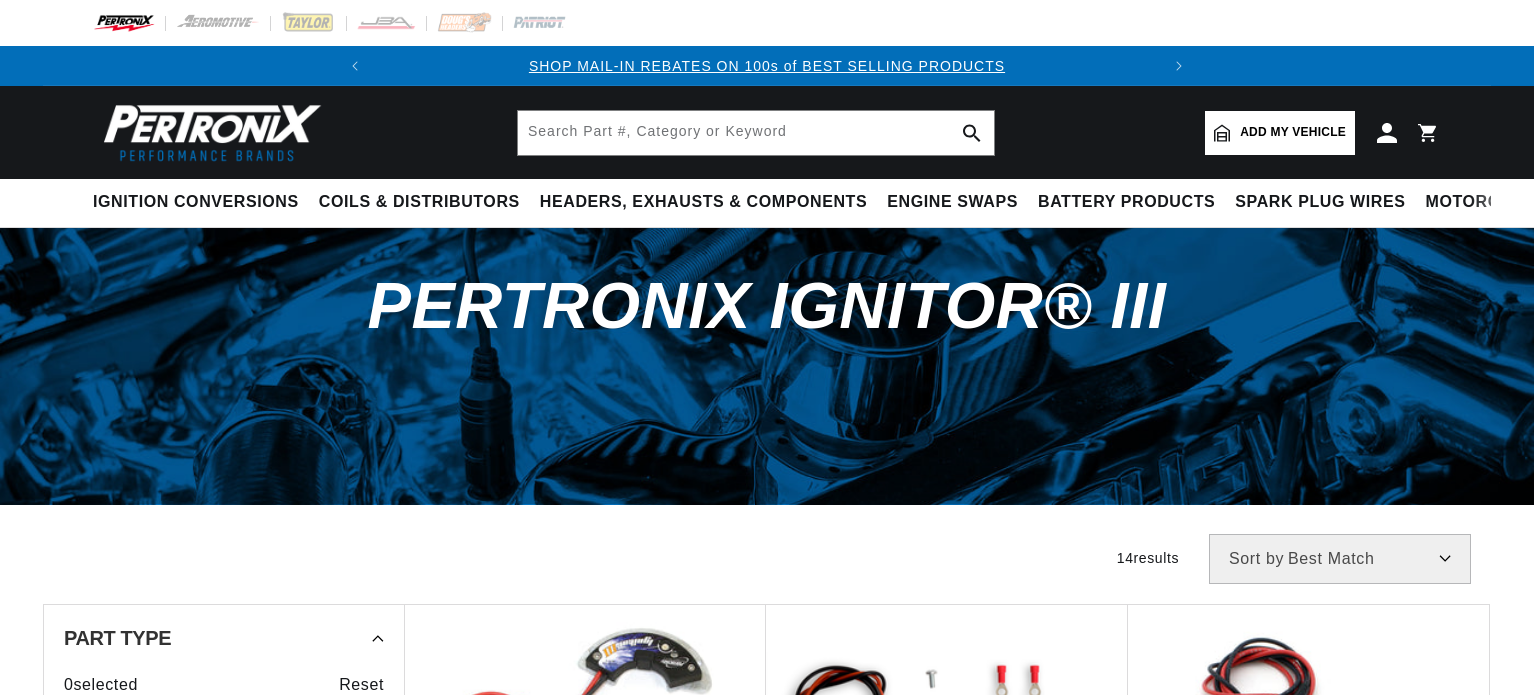 scroll, scrollTop: 0, scrollLeft: 0, axis: both 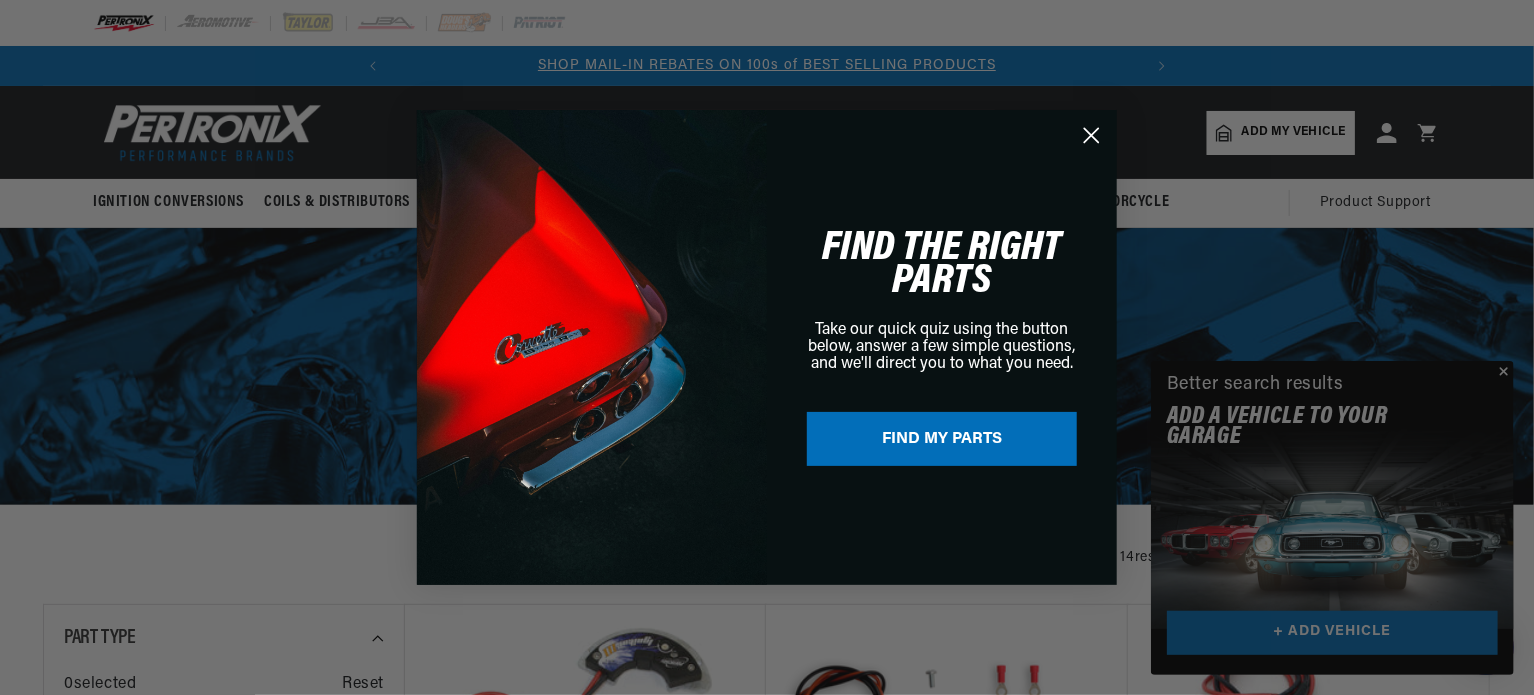 click 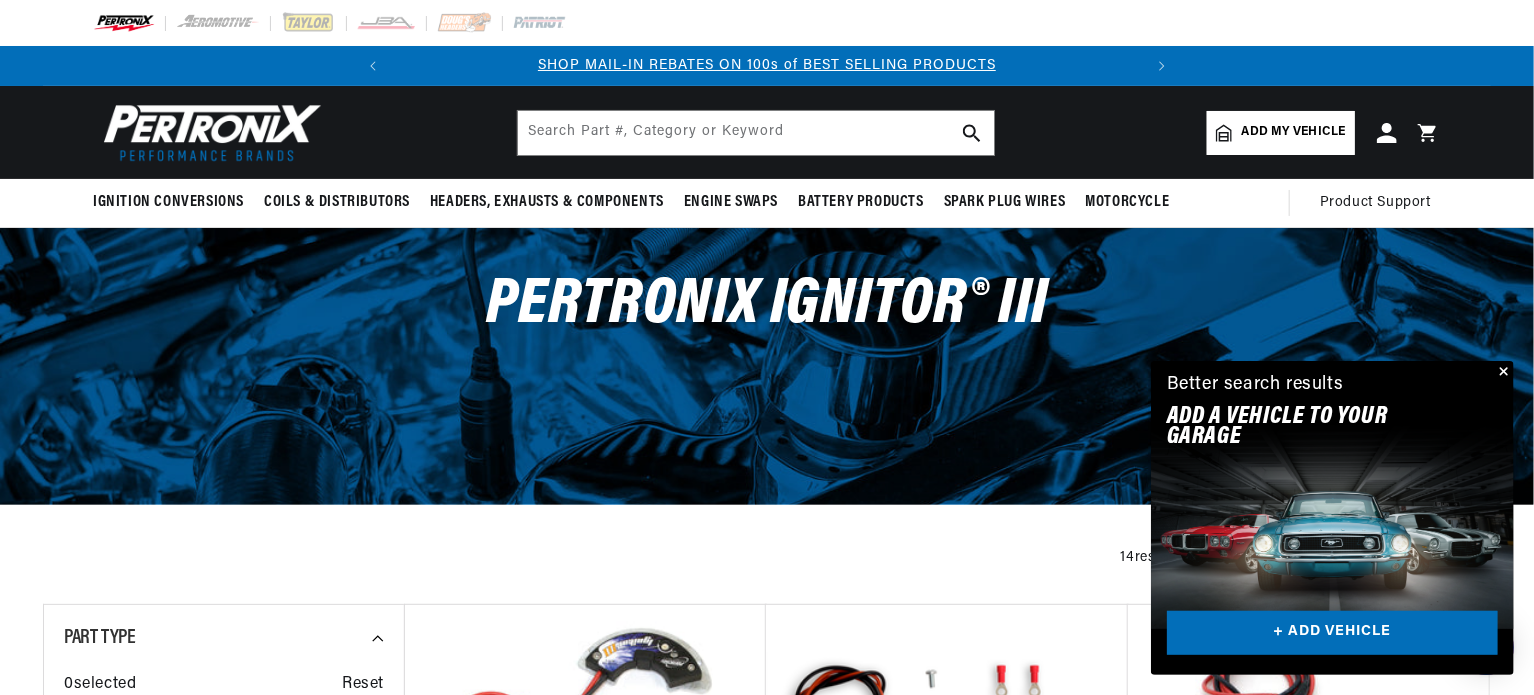 click at bounding box center [1502, 373] 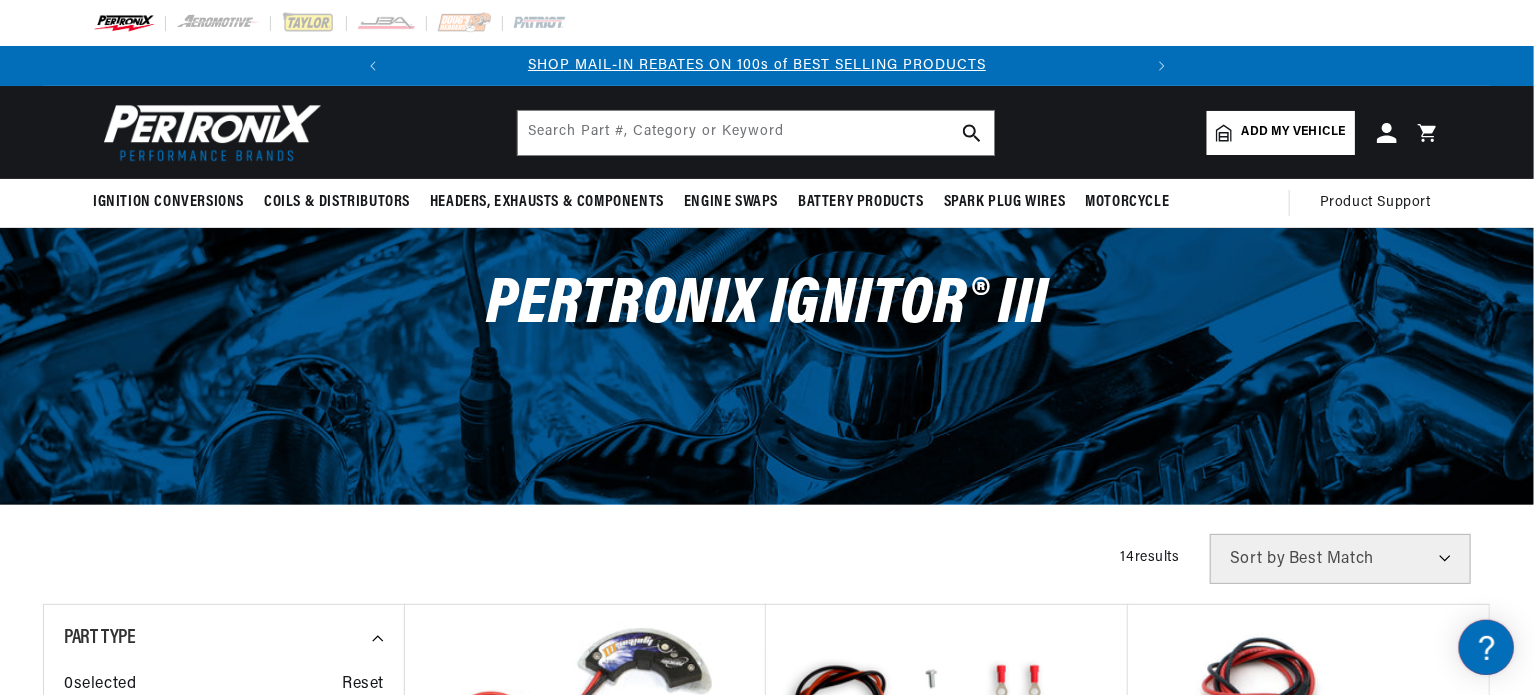 scroll, scrollTop: 0, scrollLeft: 0, axis: both 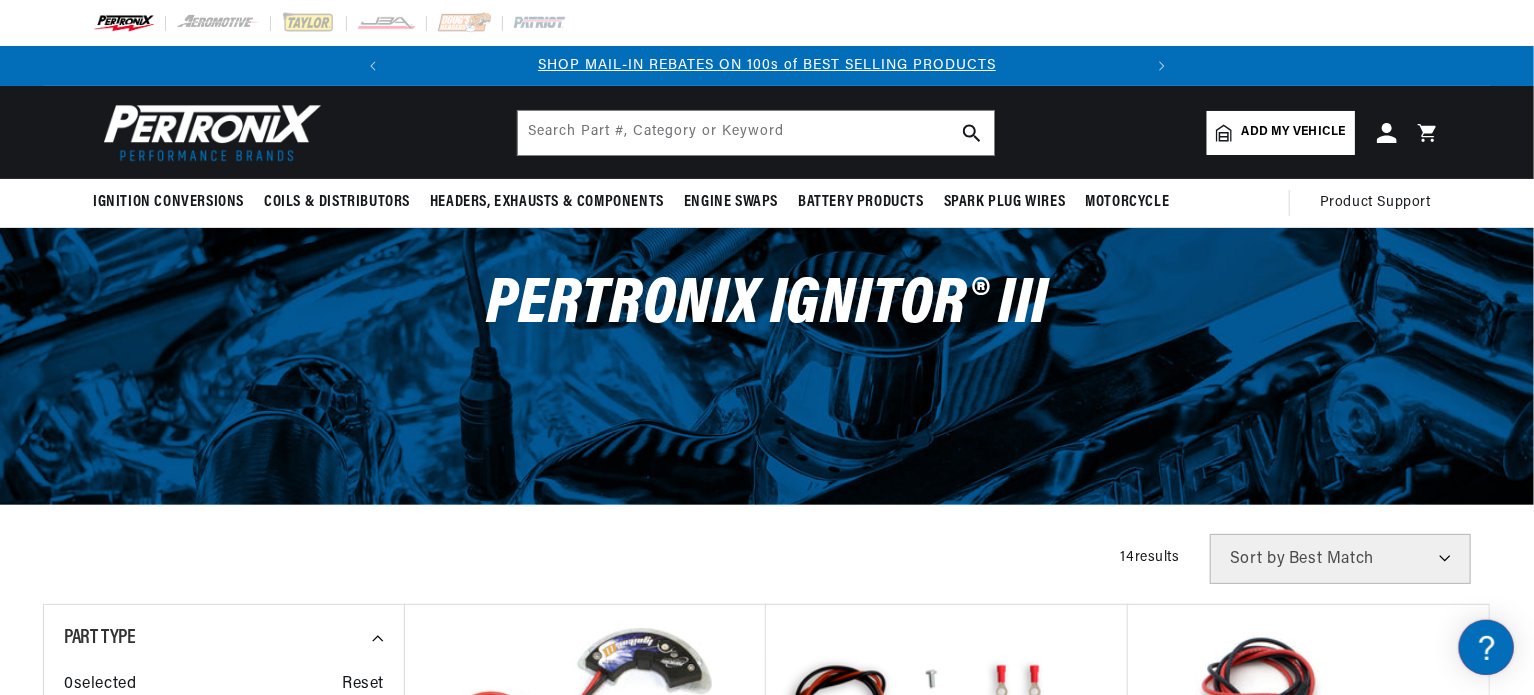 click on "Filters
14  results
Show Universal Parts
Sort by
Best Match Featured Name, A-Z Name, Z-A Price, Low to High Price, High to Low" at bounding box center (767, 559) 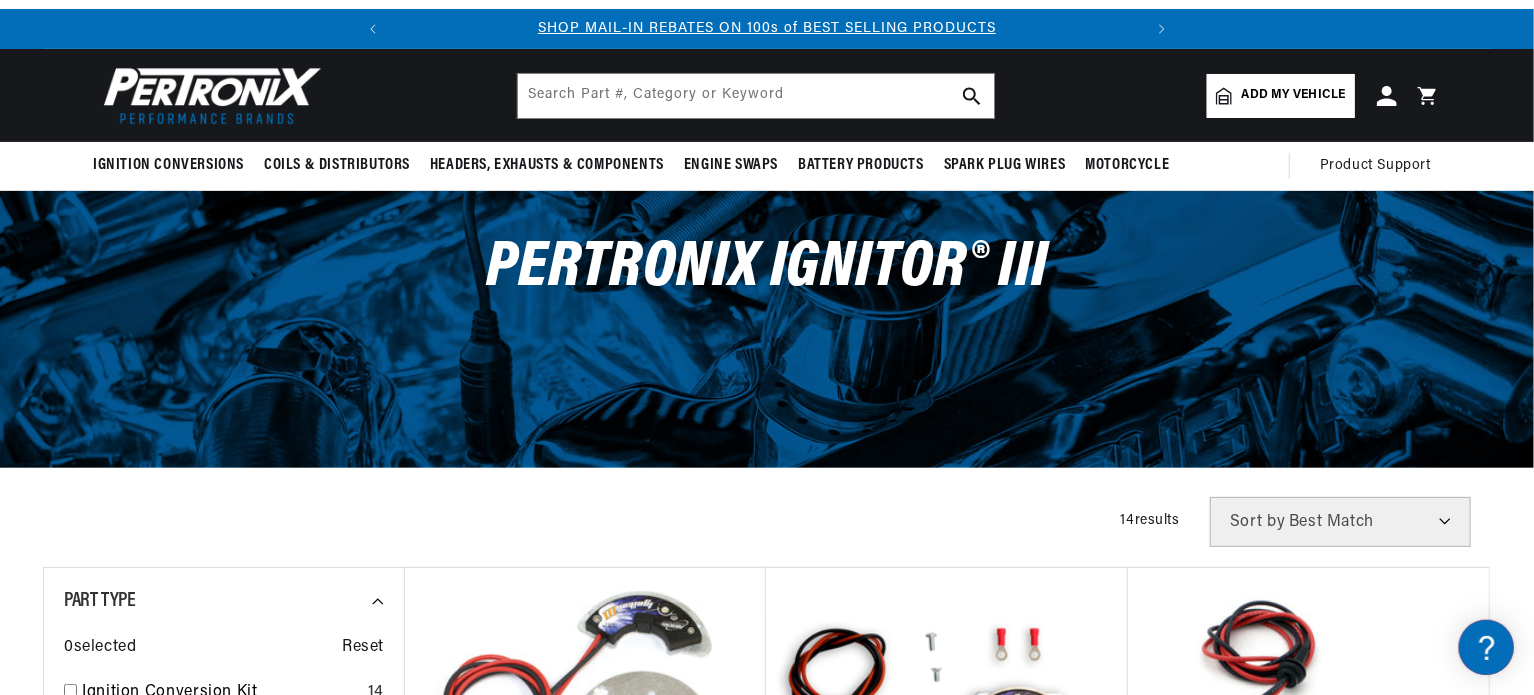 scroll, scrollTop: 40, scrollLeft: 0, axis: vertical 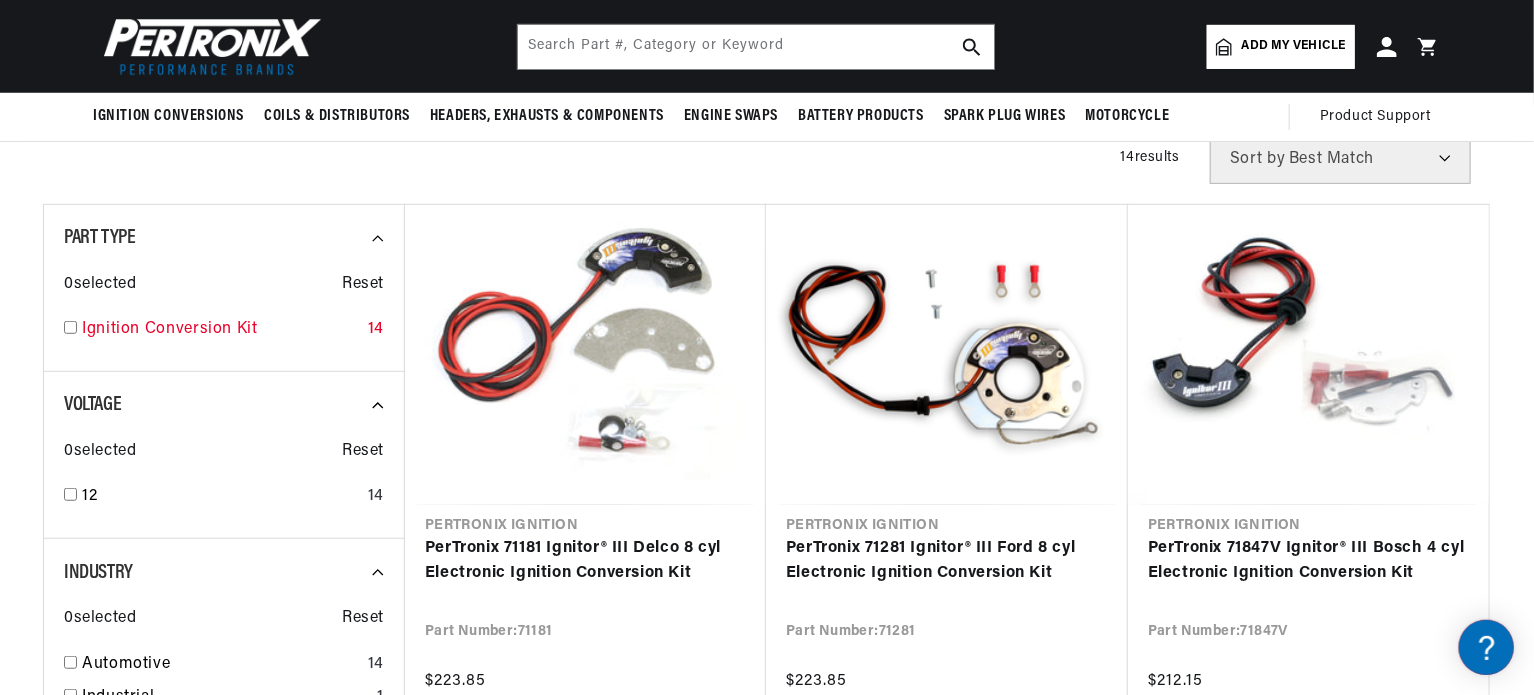 click at bounding box center [70, 327] 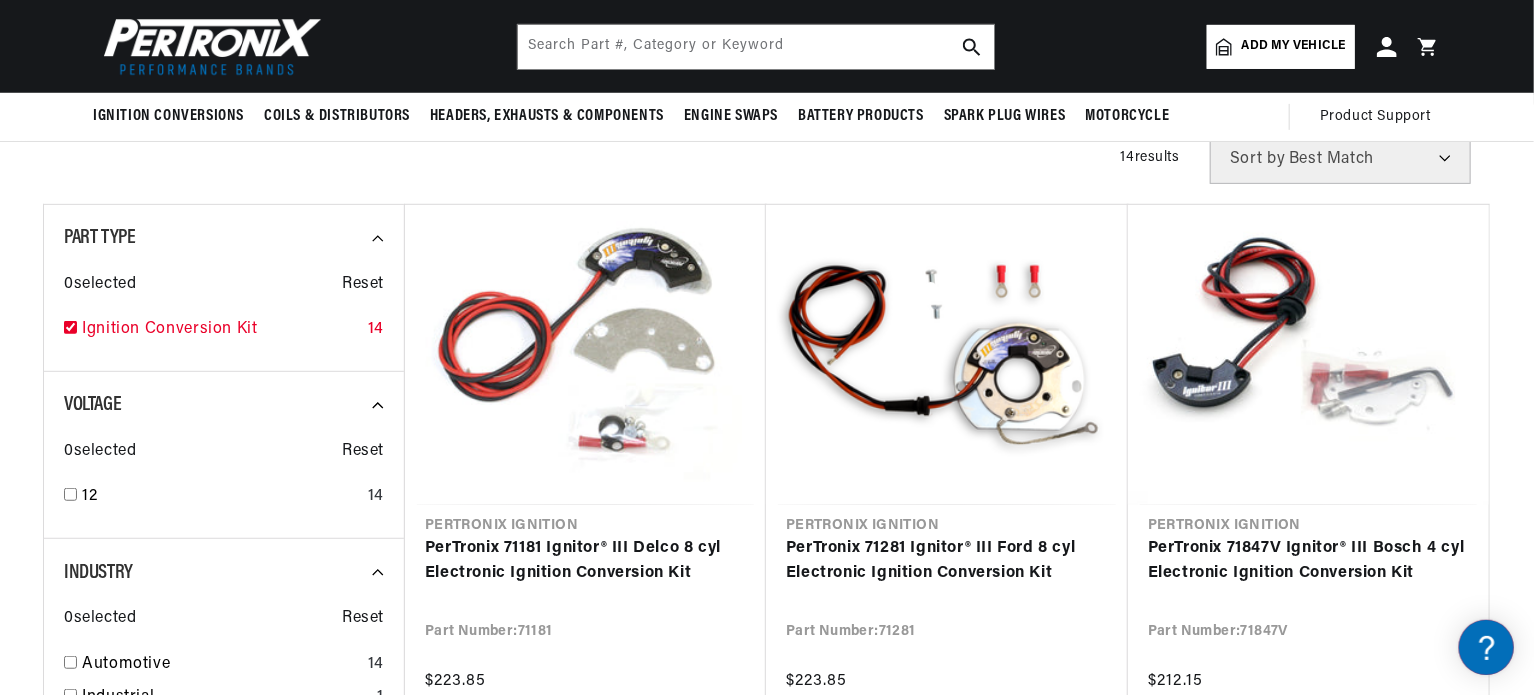 checkbox on "true" 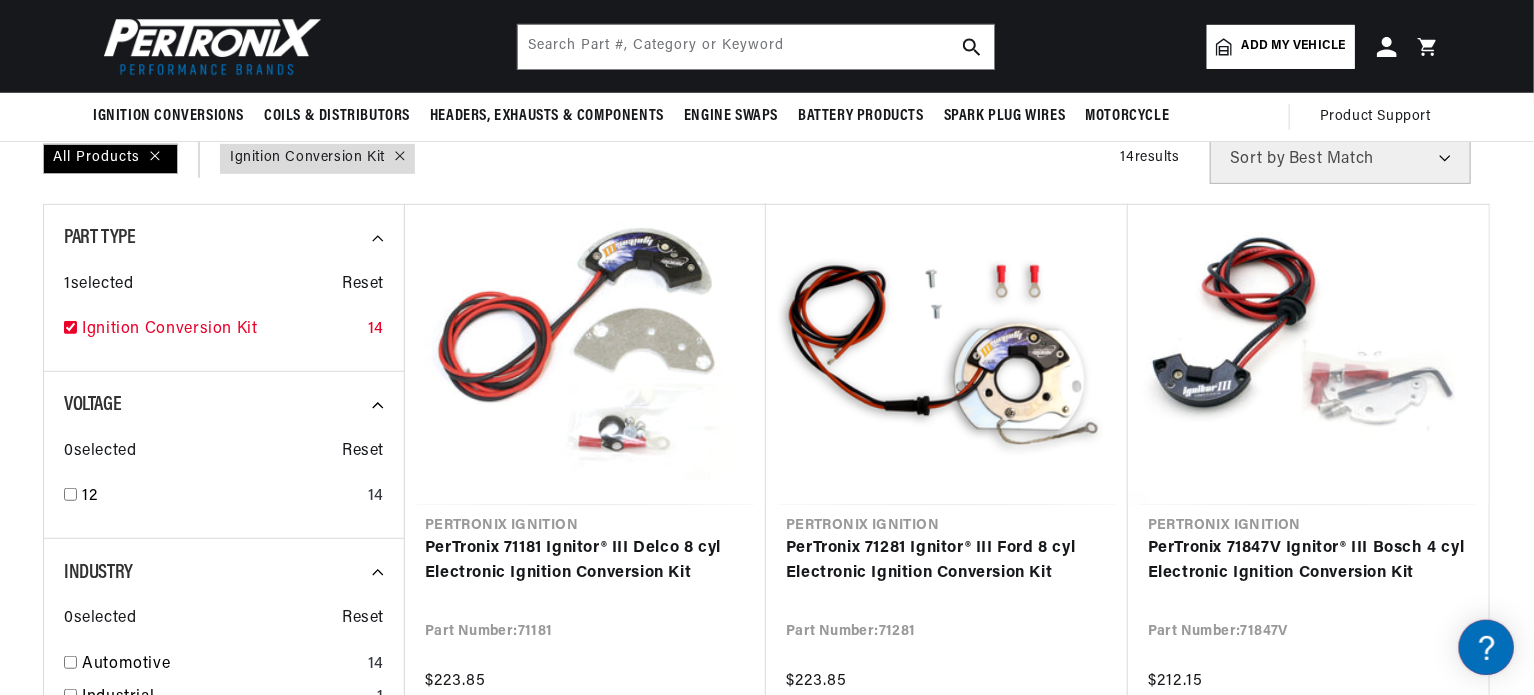 scroll, scrollTop: 0, scrollLeft: 746, axis: horizontal 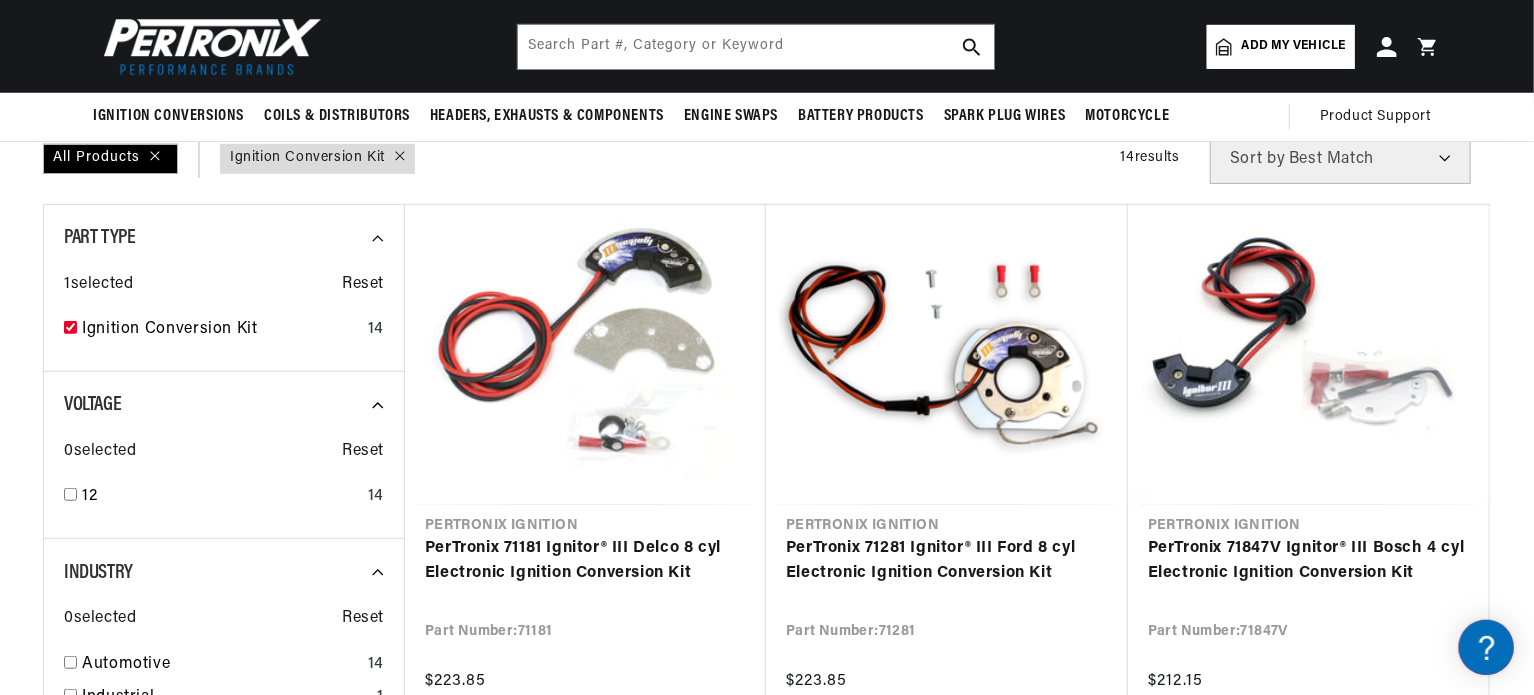 click at bounding box center (767, 1259) 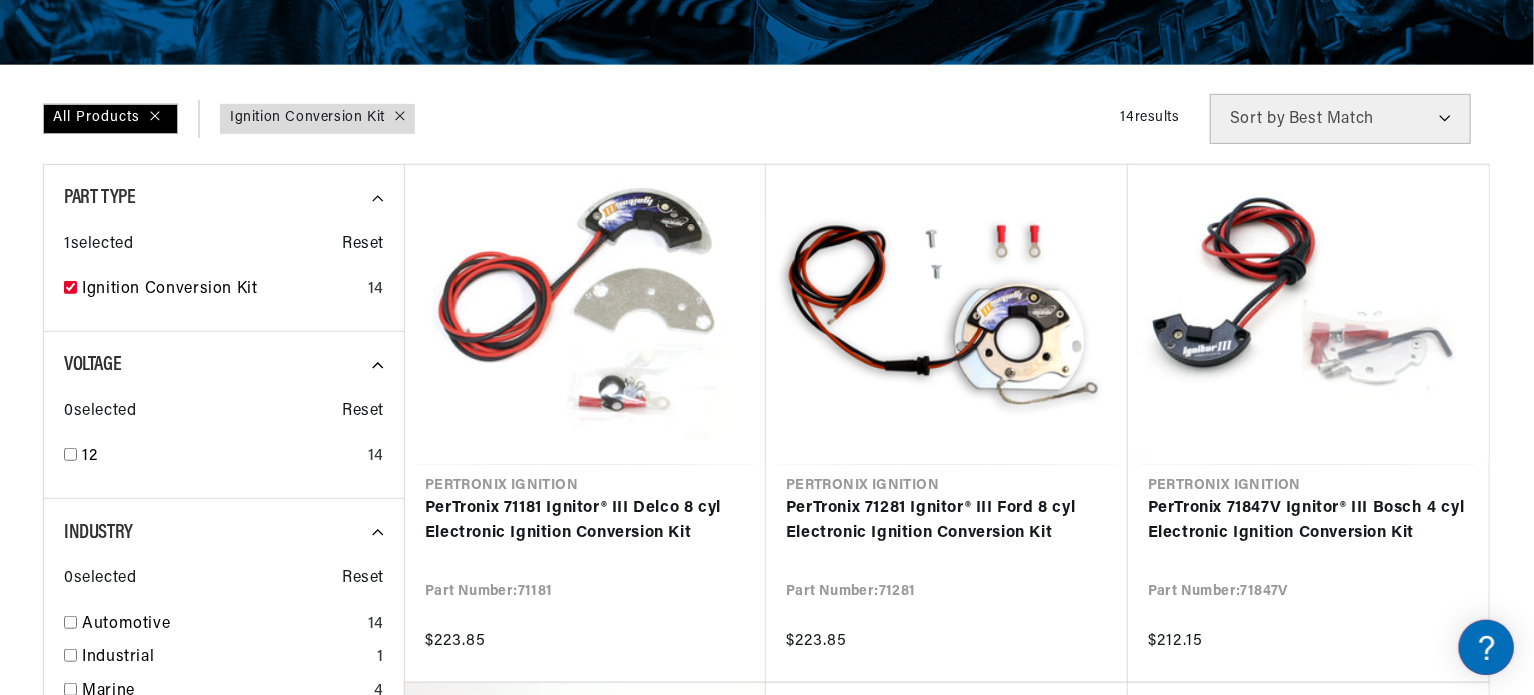 scroll, scrollTop: 480, scrollLeft: 0, axis: vertical 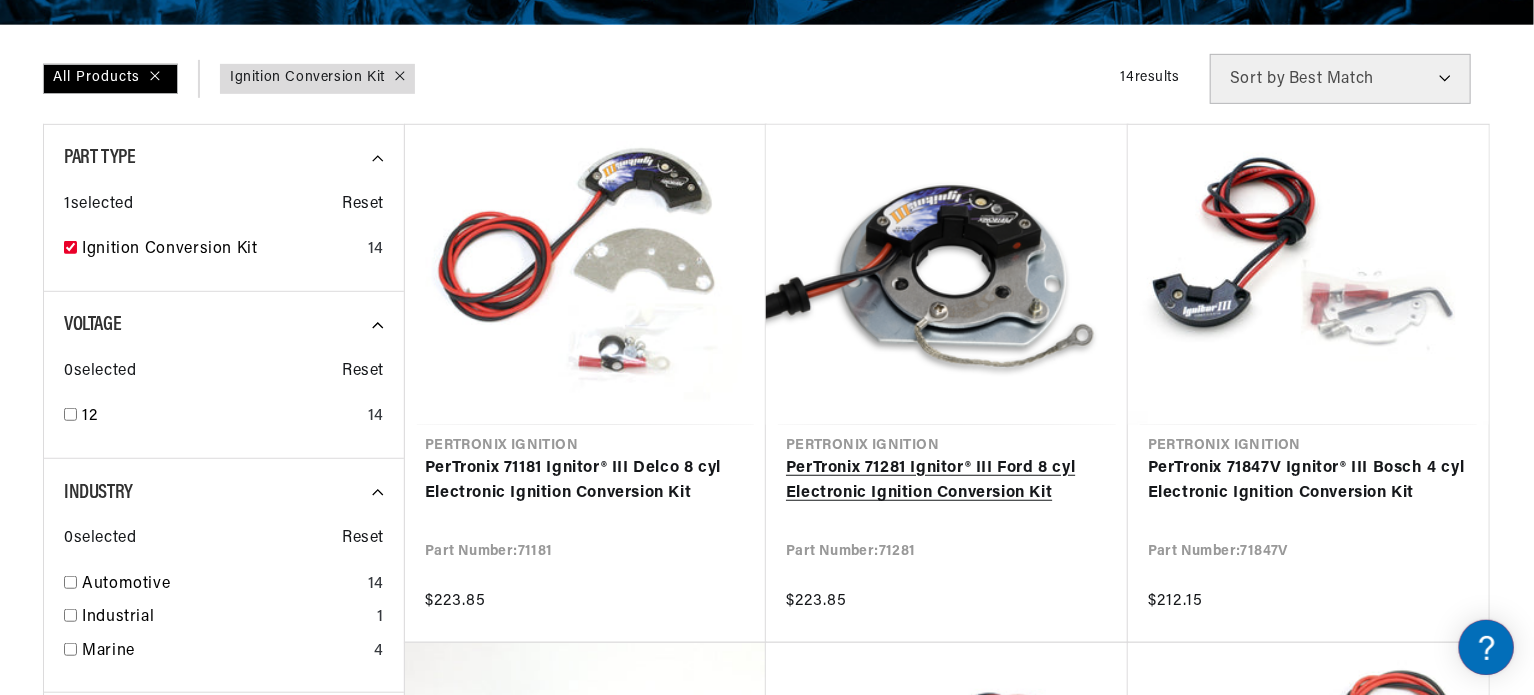 click on "PerTronix 71281 Ignitor® III Ford 8 cyl Electronic Ignition Conversion Kit" at bounding box center (947, 481) 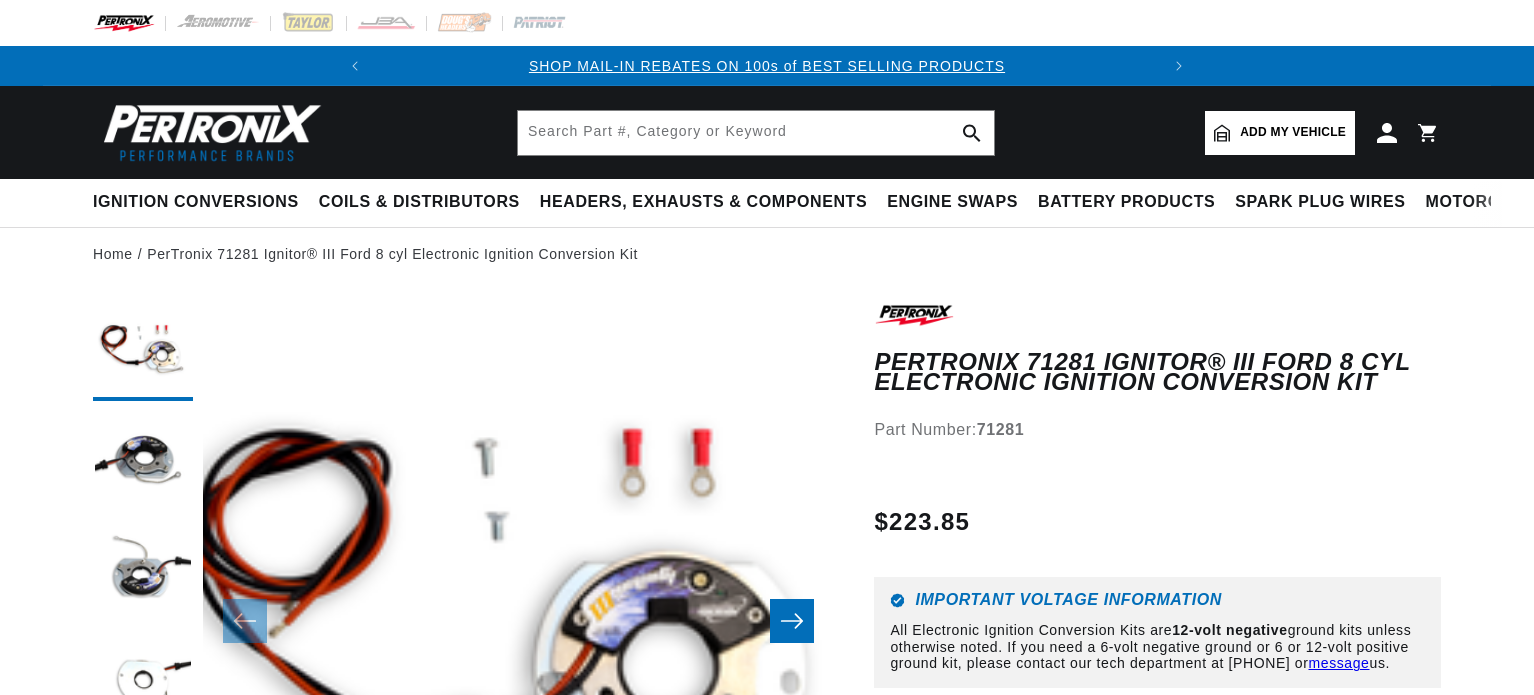 scroll, scrollTop: 0, scrollLeft: 0, axis: both 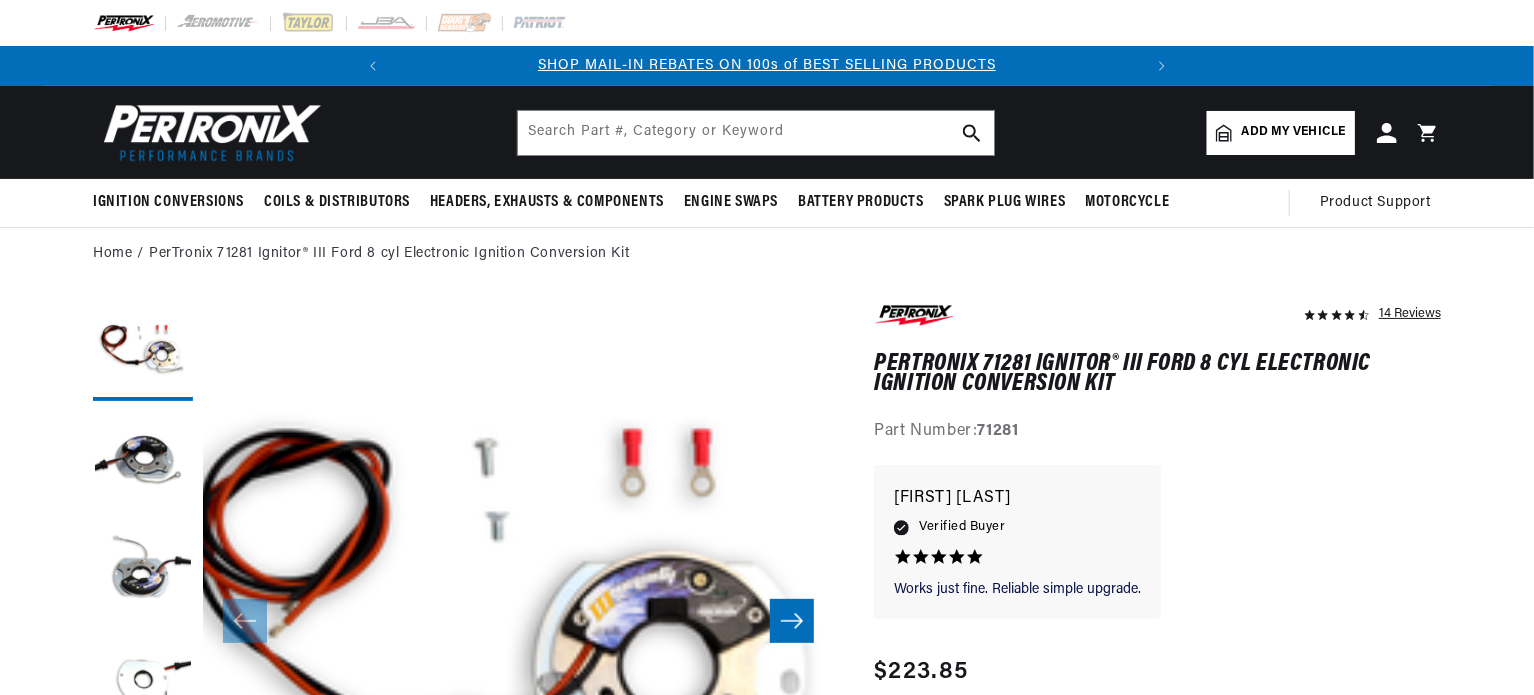 click on "14 Reviews" at bounding box center [767, 1757] 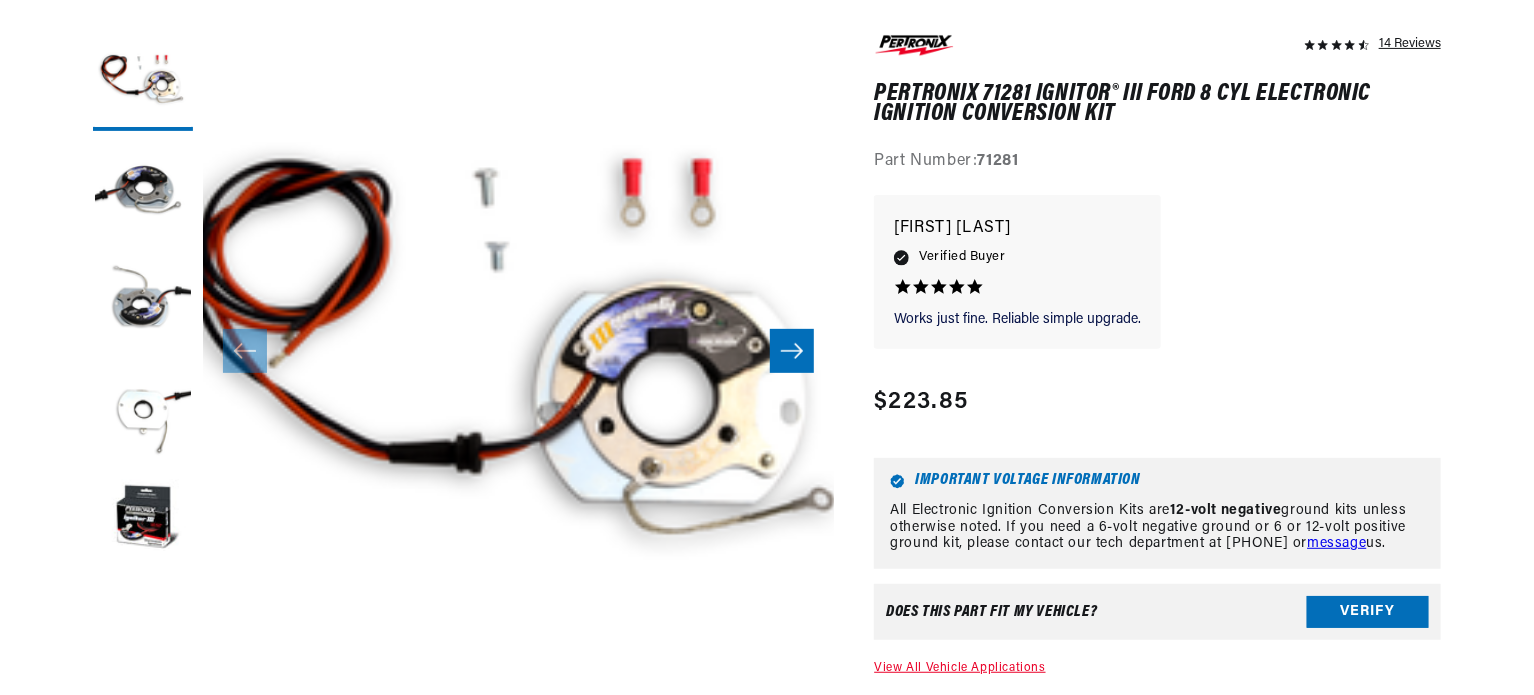 scroll, scrollTop: 280, scrollLeft: 0, axis: vertical 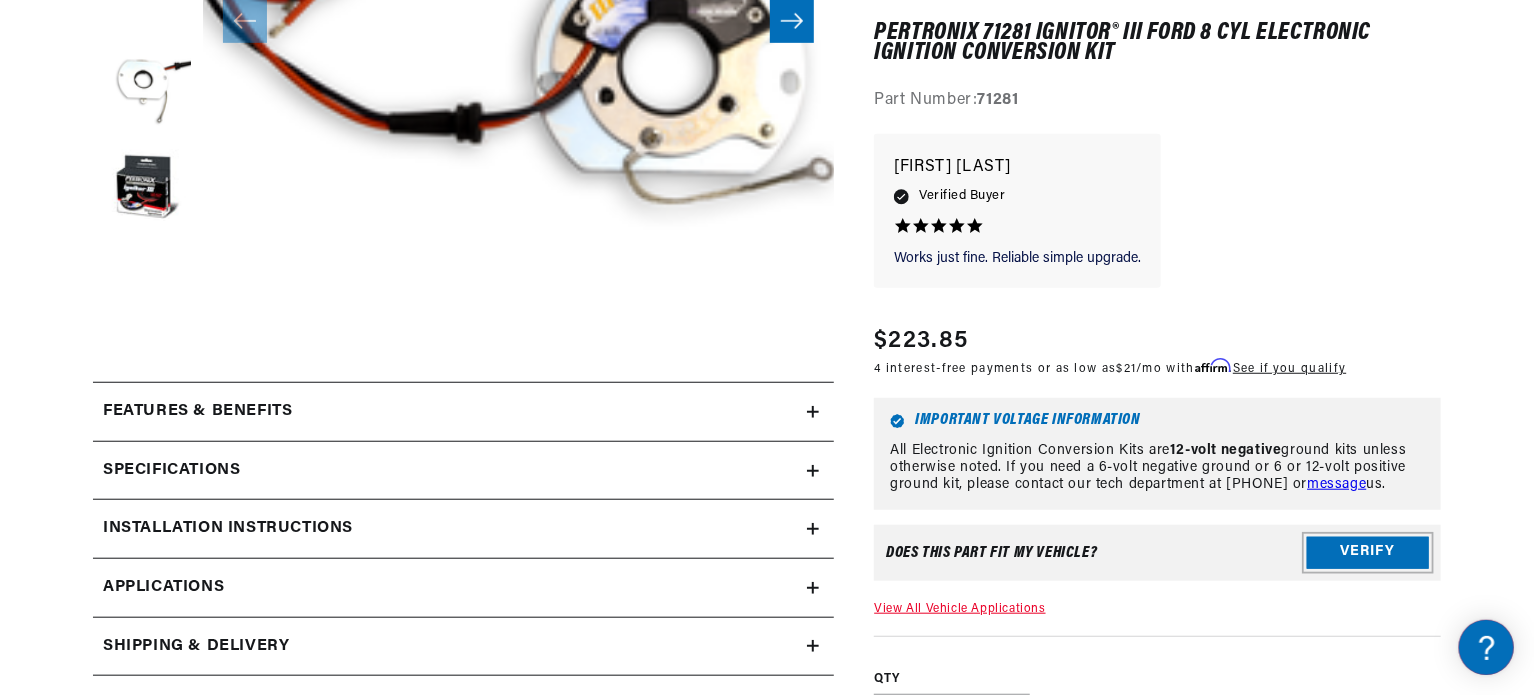 click on "Verify" at bounding box center (1368, 553) 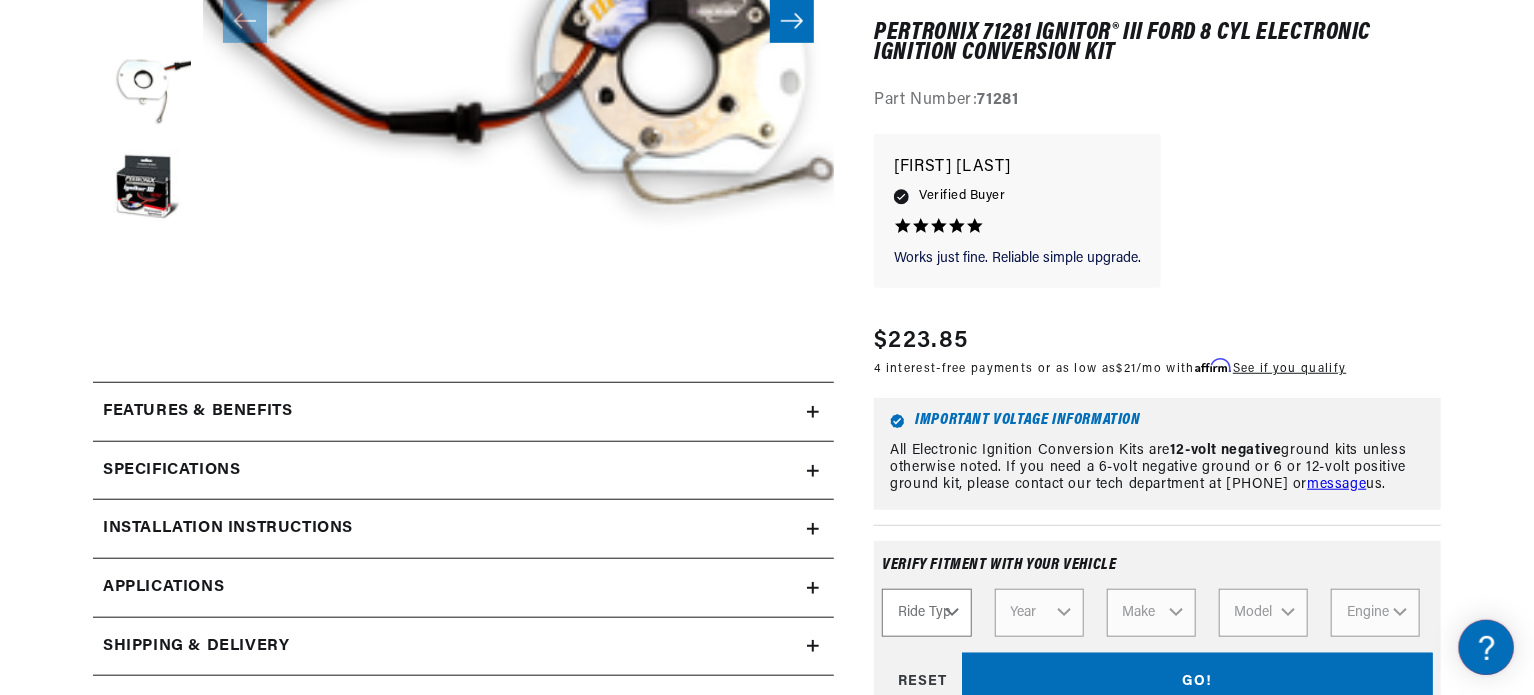 click on "Ride Type
Automotive
Agricultural
Industrial
Marine
Motorcycle" at bounding box center (926, 613) 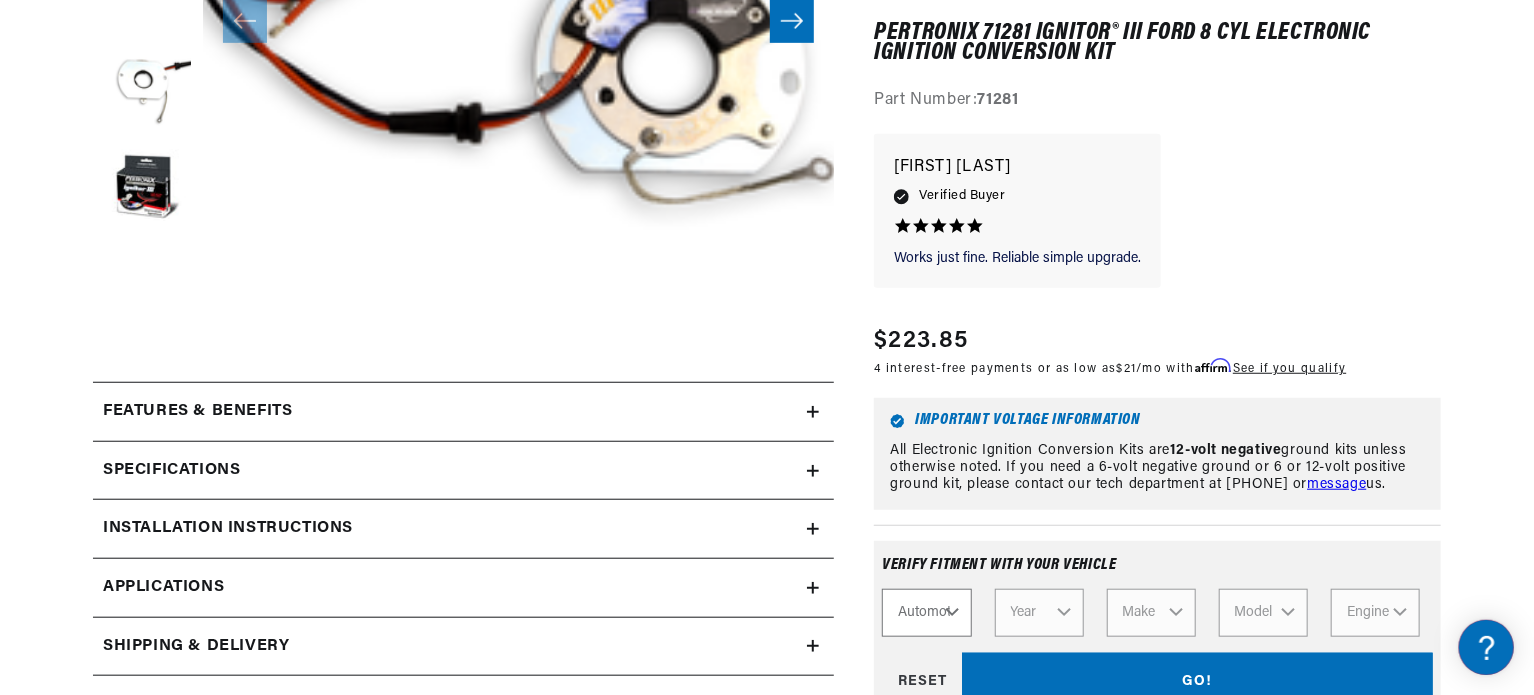 click on "Ride Type
Automotive
Agricultural
Industrial
Marine
Motorcycle" at bounding box center (926, 613) 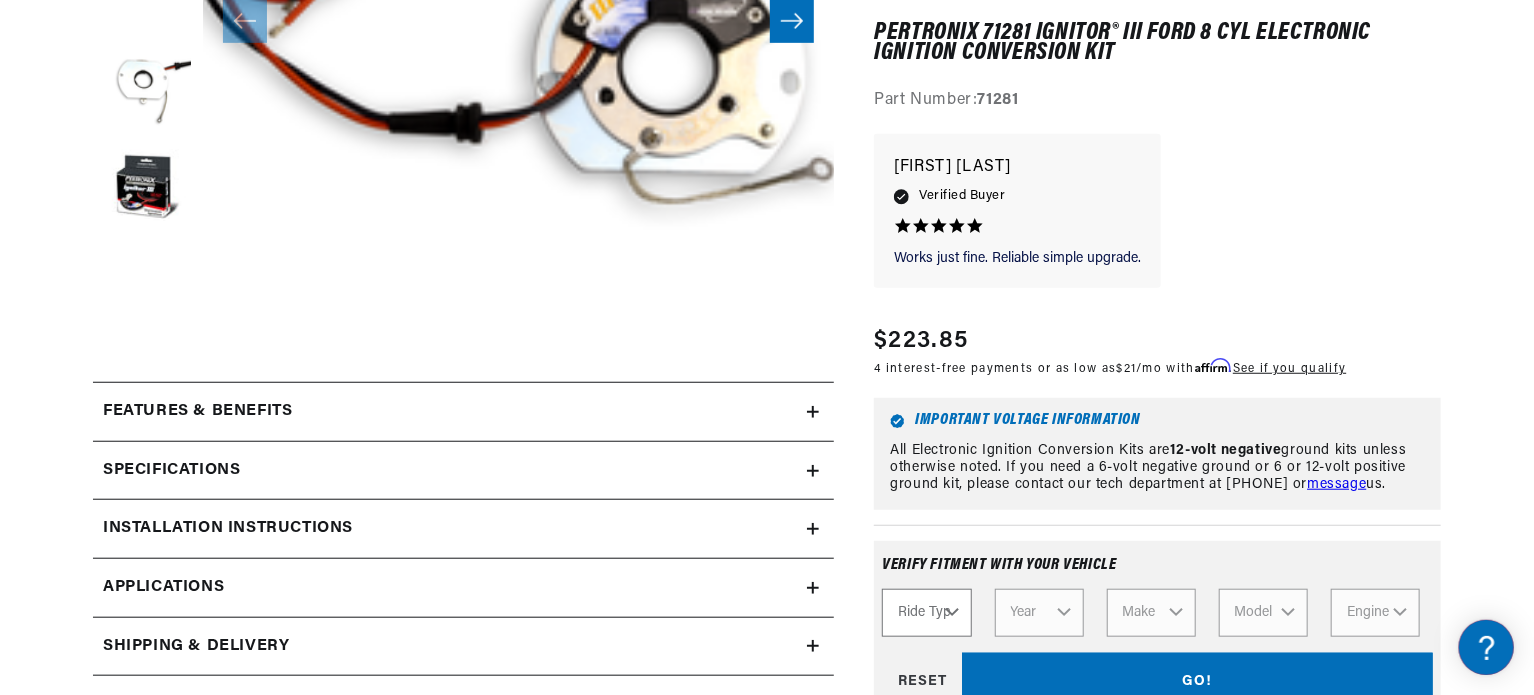 select on "Automotive" 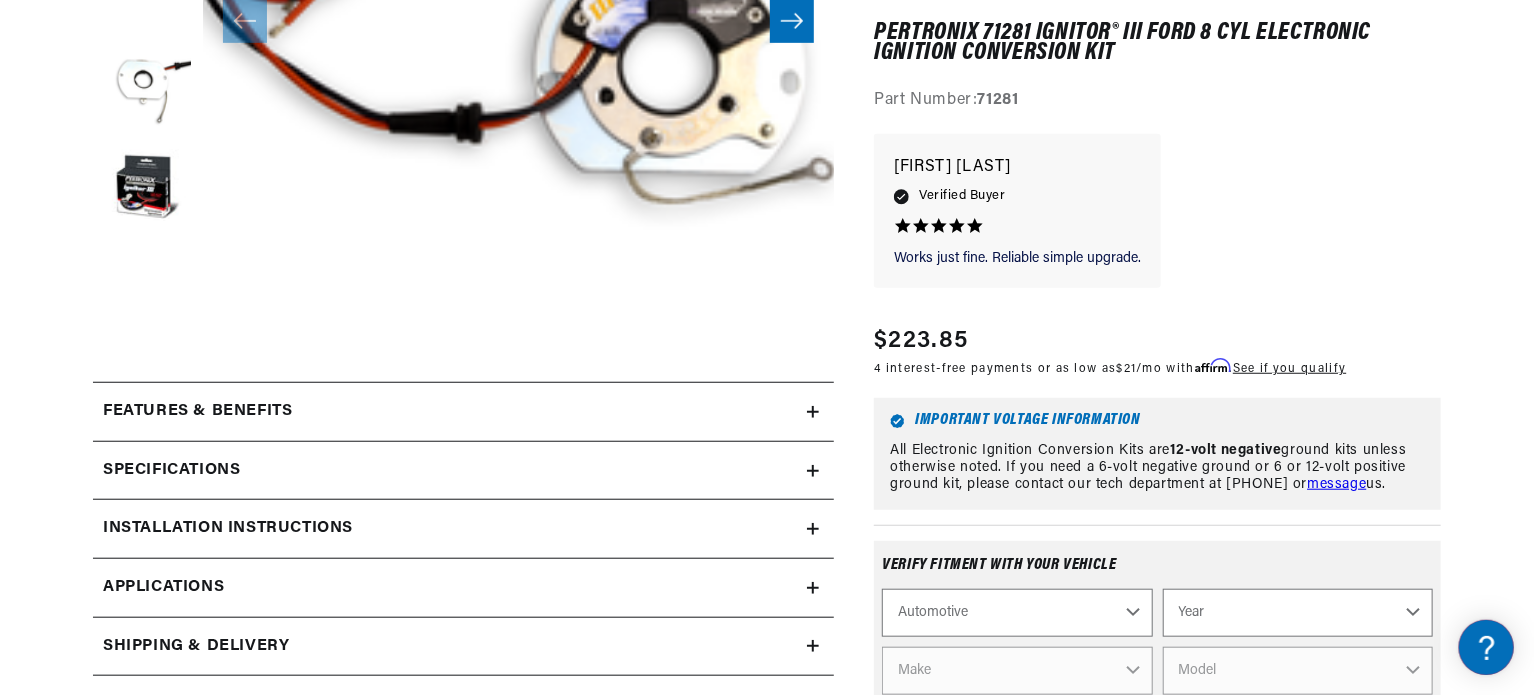 click on "Year
2022
2021
2020
2019
2018
2017
2016
2015
2014
2013
2012
2011
2010
2009
2008
2007
2006
2005
2004
2003
2002
2001
2000
1999
1998
1997
1996
1995
1994
1993
1992
1991
1990
1989
1988
1987
1986 1985" at bounding box center [1298, 613] 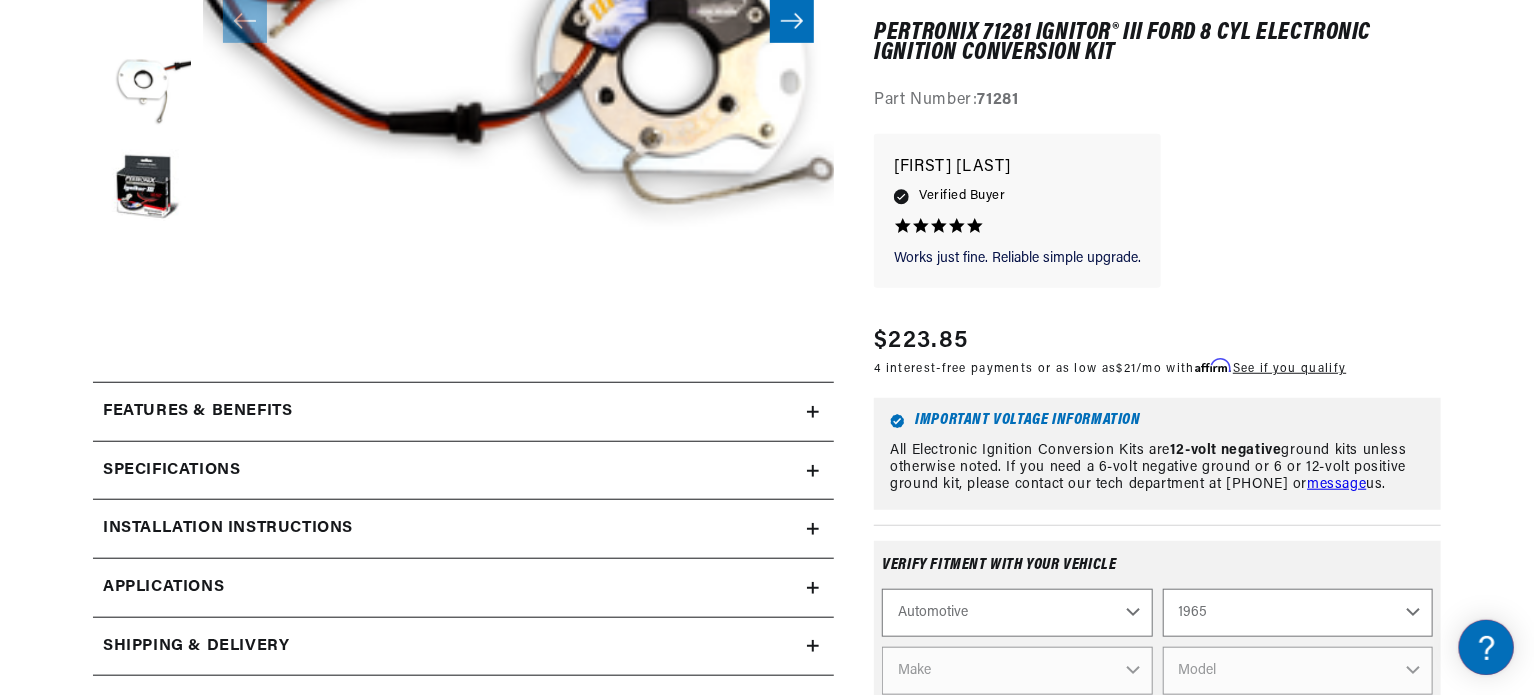 click on "Year
2022
2021
2020
2019
2018
2017
2016
2015
2014
2013
2012
2011
2010
2009
2008
2007
2006
2005
2004
2003
2002
2001
2000
1999
1998
1997
1996
1995
1994
1993
1992
1991
1990
1989
1988
1987
1986 1985" at bounding box center (1298, 613) 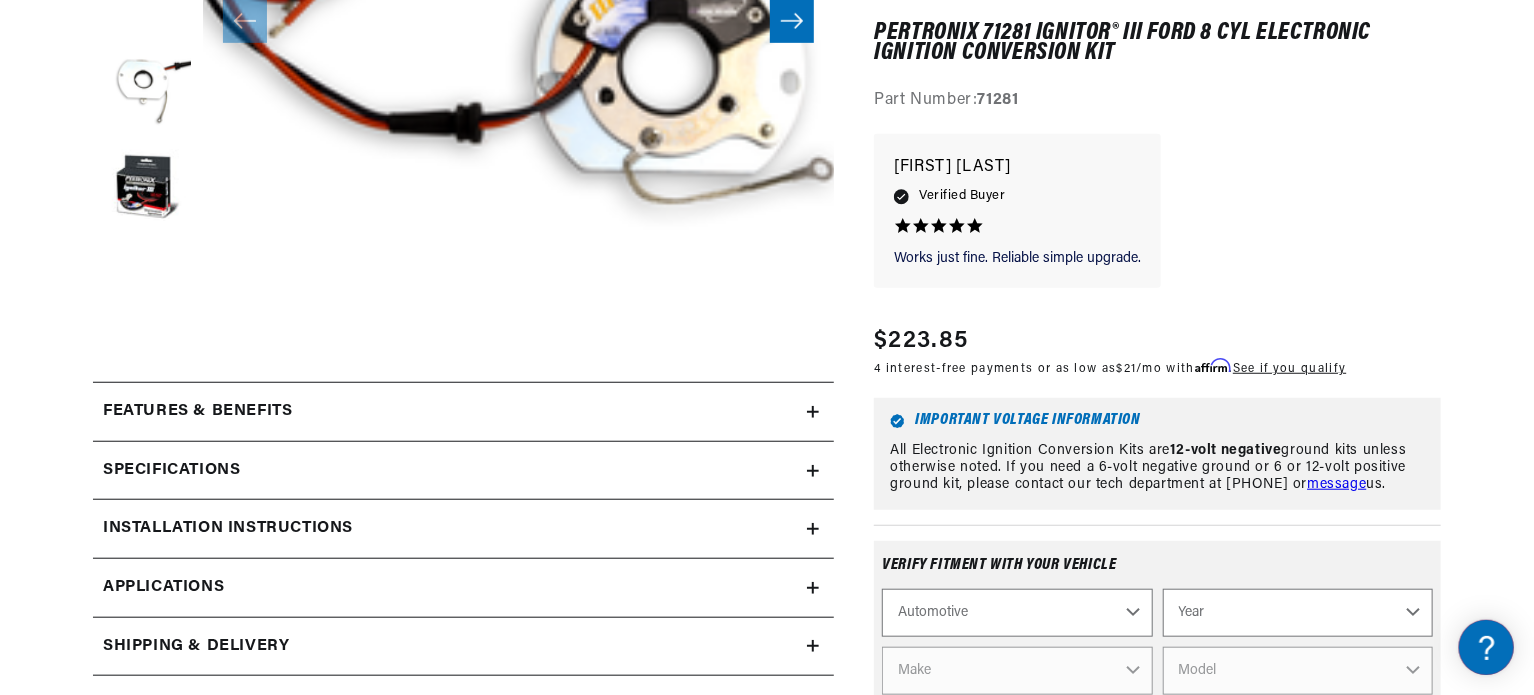 select on "1965" 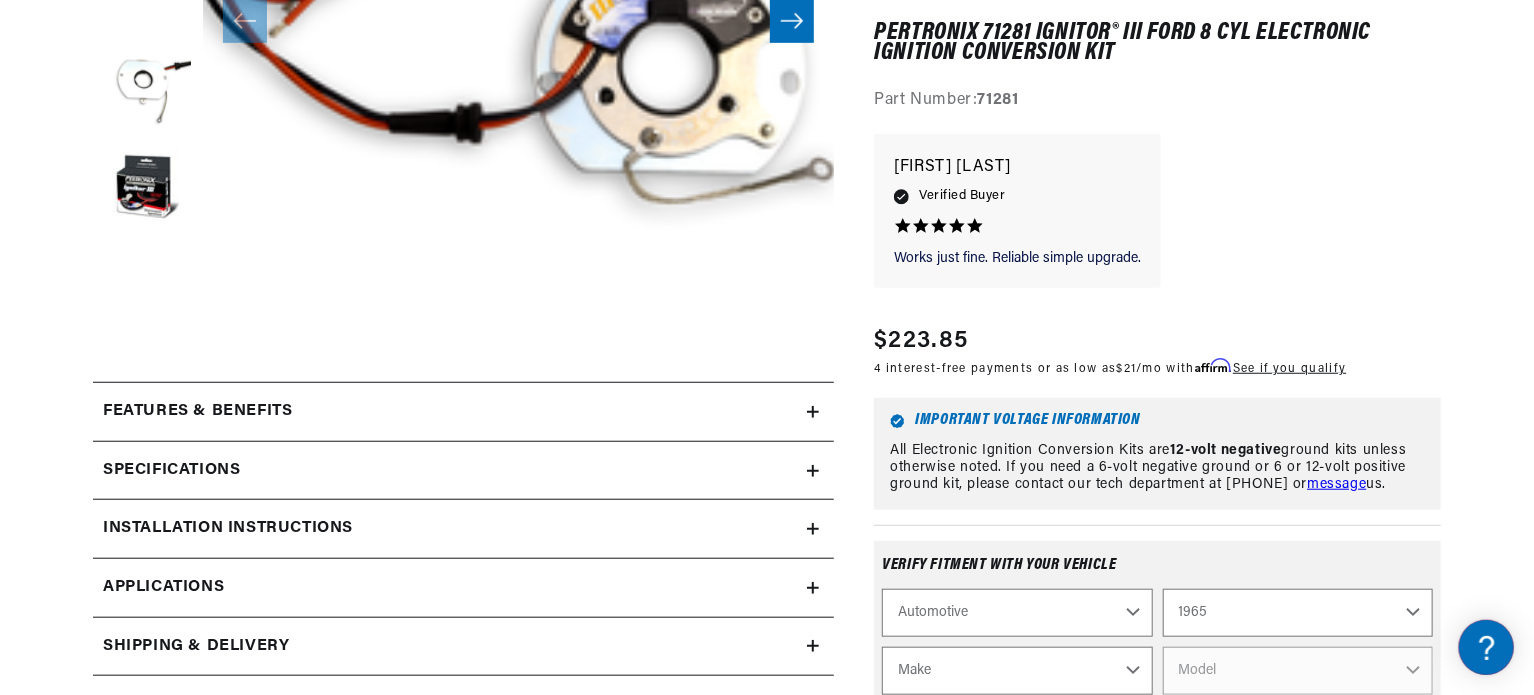 click on "14 Reviews" at bounding box center [767, 1157] 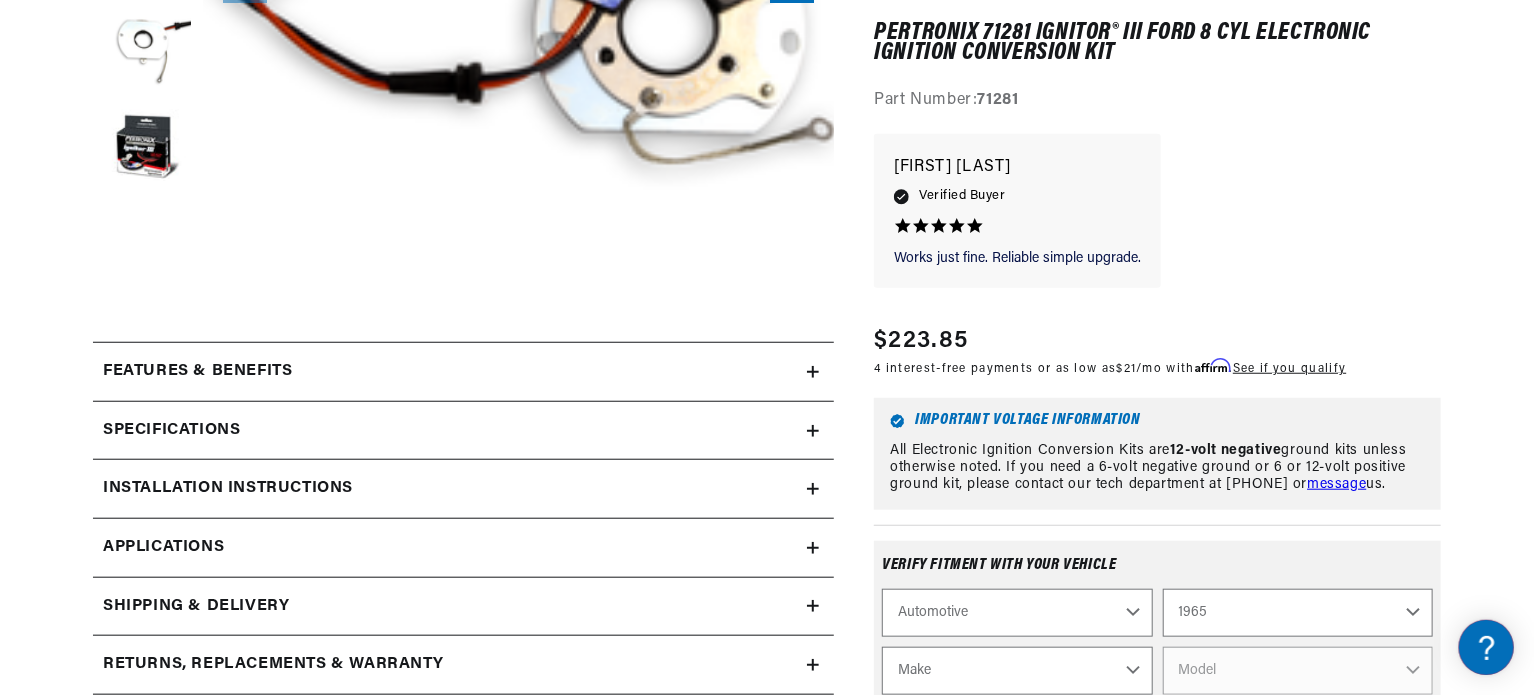scroll, scrollTop: 680, scrollLeft: 0, axis: vertical 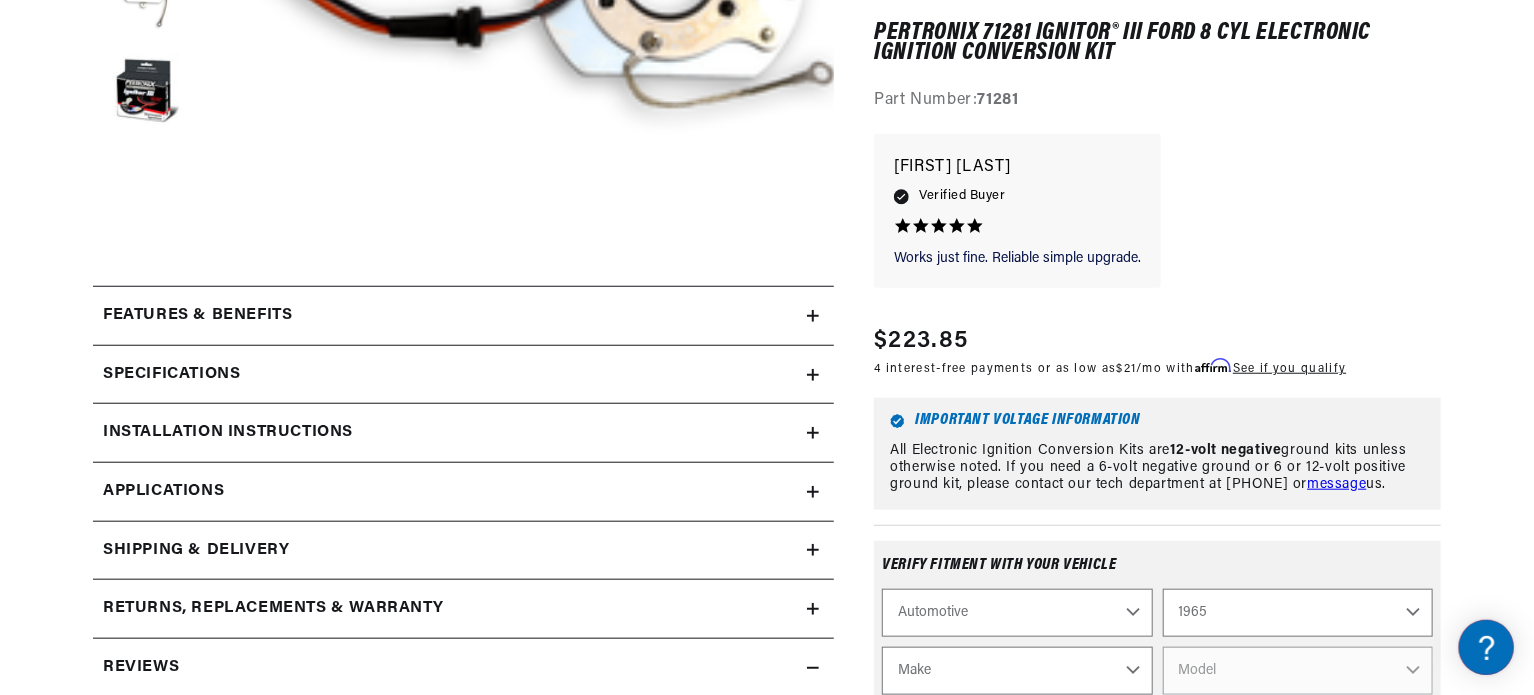 click on "Make
Alfa Romeo
American Motors
Aston Martin
Austin
Austin Healey
Avanti
Bentley
Buick
Cadillac
Checker
Chevrolet
Chrysler
Dodge
Ford
GMC
Gordon-Keeble
IHC Truck
International
Jaguar
Jeep
Lamborghini
Lancia
Lincoln
Lotus
Mercedes-Benz
Mercury
MG
Military Vehicles
Morris
Oldsmobile
Plymouth
Pontiac" at bounding box center (1017, 671) 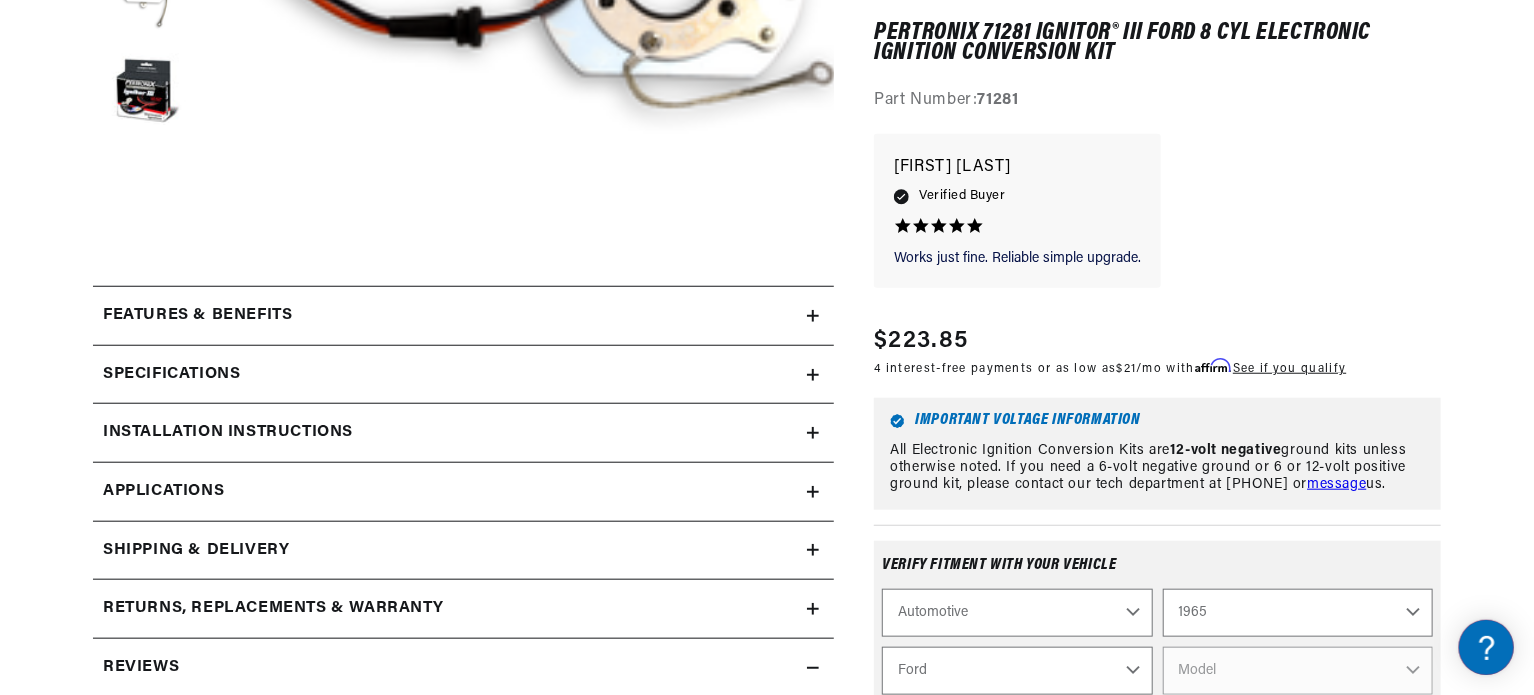 click on "Make
Alfa Romeo
American Motors
Aston Martin
Austin
Austin Healey
Avanti
Bentley
Buick
Cadillac
Checker
Chevrolet
Chrysler
Dodge
Ford
GMC
Gordon-Keeble
IHC Truck
International
Jaguar
Jeep
Lamborghini
Lancia
Lincoln
Lotus
Mercedes-Benz
Mercury
MG
Military Vehicles
Morris
Oldsmobile
Plymouth
Pontiac" at bounding box center [1017, 671] 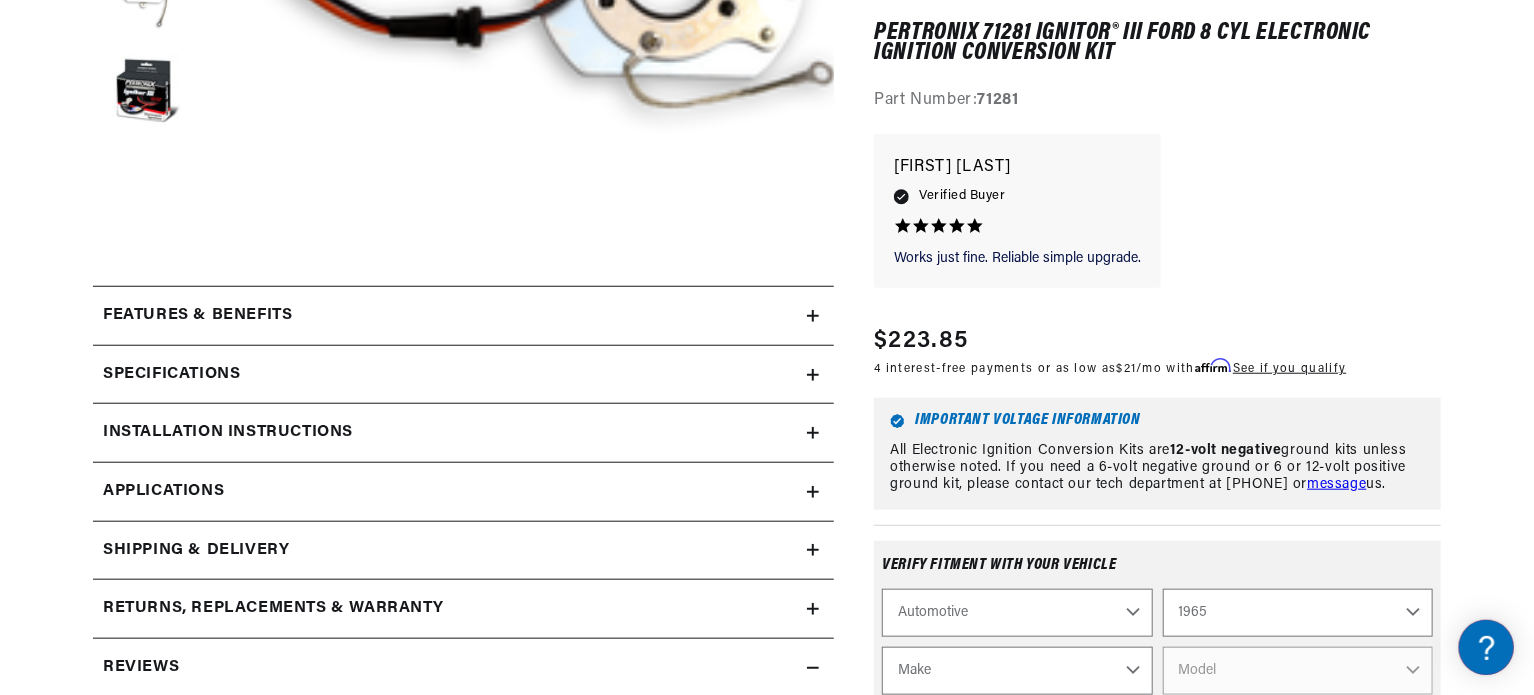 select on "Ford" 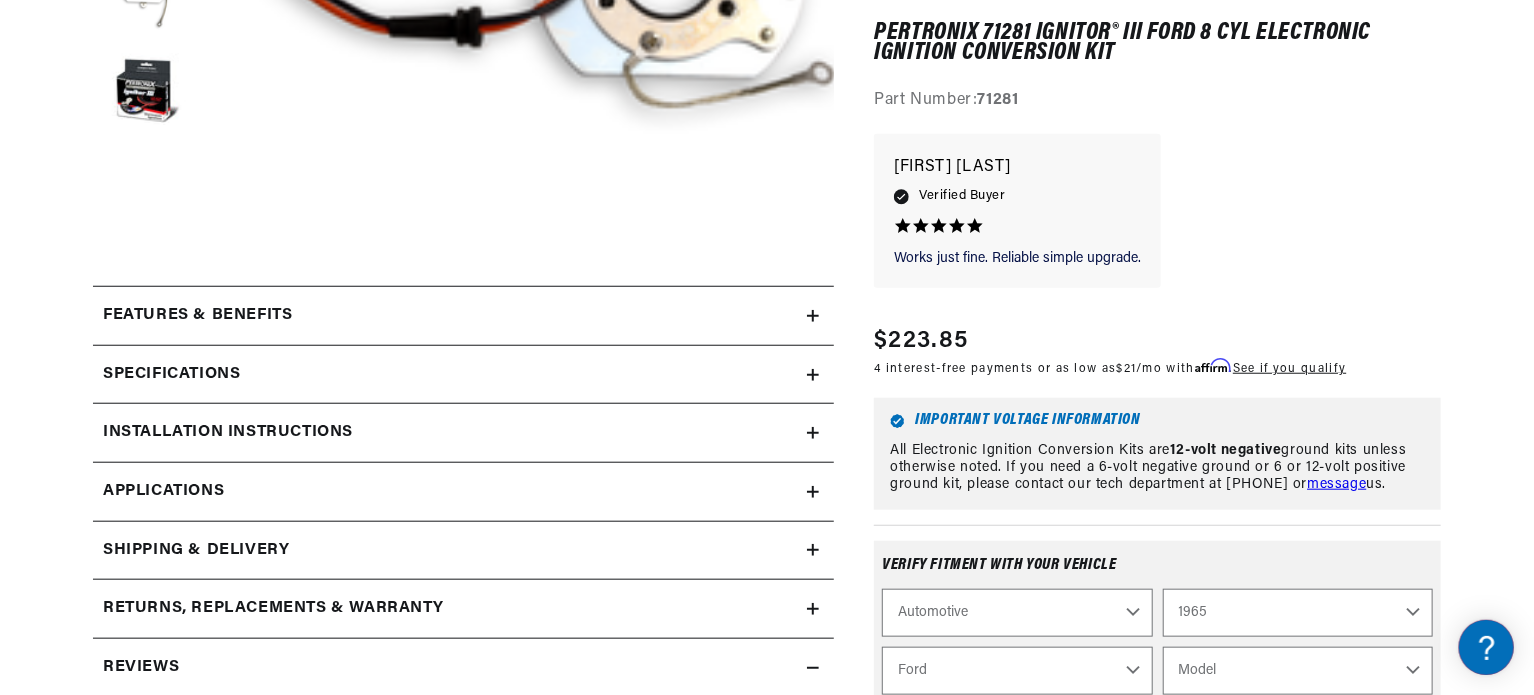 click on "Model
Club Wagon
Country Sedan
Country Squire
Custom
Custom 500
Econoline
F-100
F-250
F-350
Fairlane
Falcon
Falcon Sedan Delivery
Galaxie
Galaxie 500
LTD
Mustang
P-100
Ranch Wagon
Ranchero
Thunderbird" at bounding box center [1298, 671] 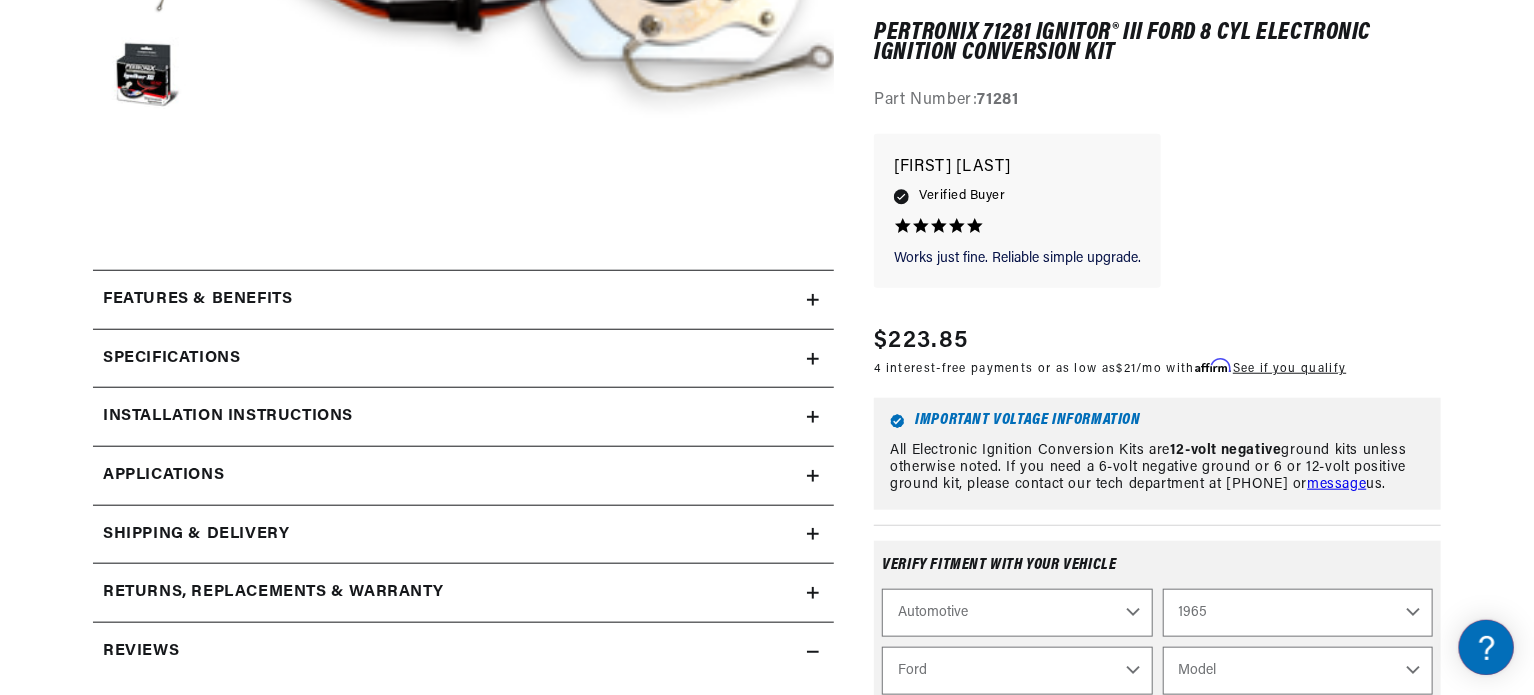 scroll, scrollTop: 0, scrollLeft: 0, axis: both 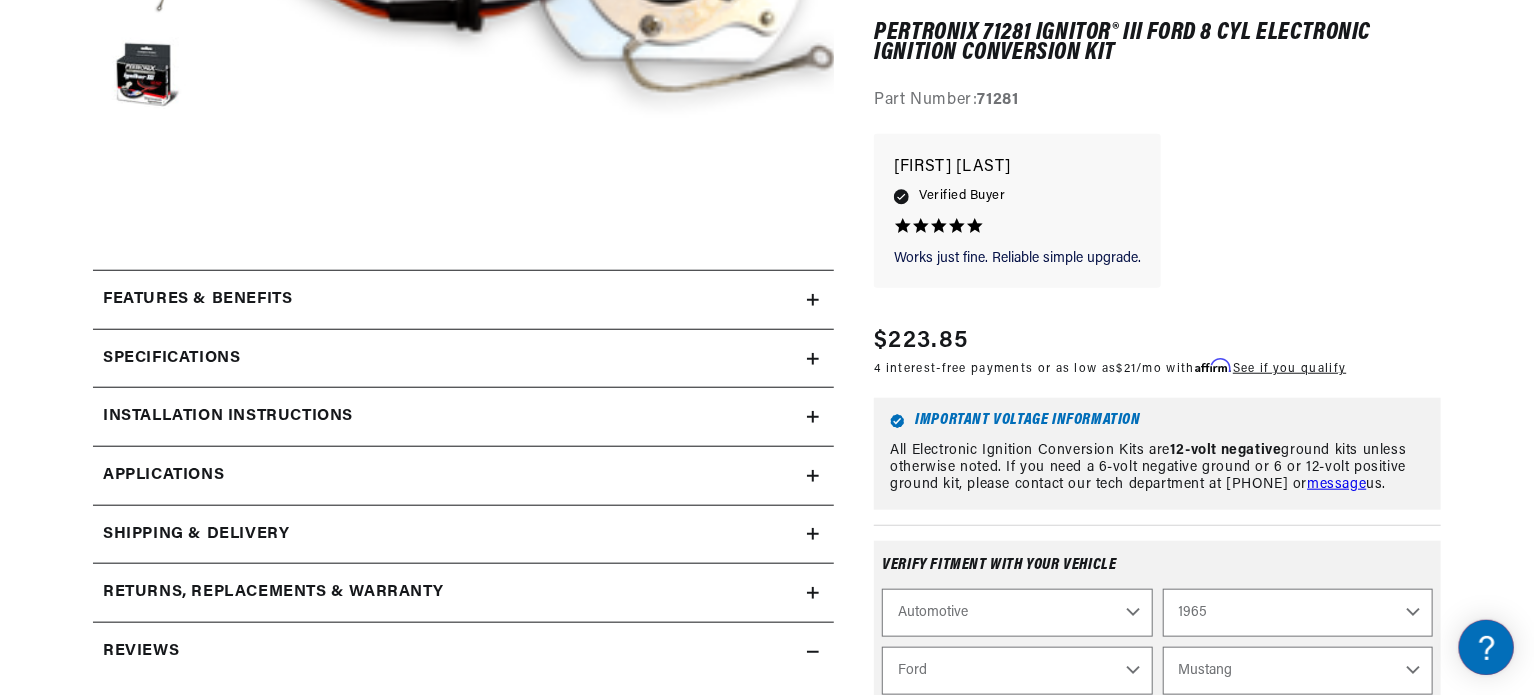 click on "Model
Club Wagon
Country Sedan
Country Squire
Custom
Custom 500
Econoline
F-100
F-250
F-350
Fairlane
Falcon
Falcon Sedan Delivery
Galaxie
Galaxie 500
LTD
Mustang
P-100
Ranch Wagon
Ranchero
Thunderbird" at bounding box center (1298, 671) 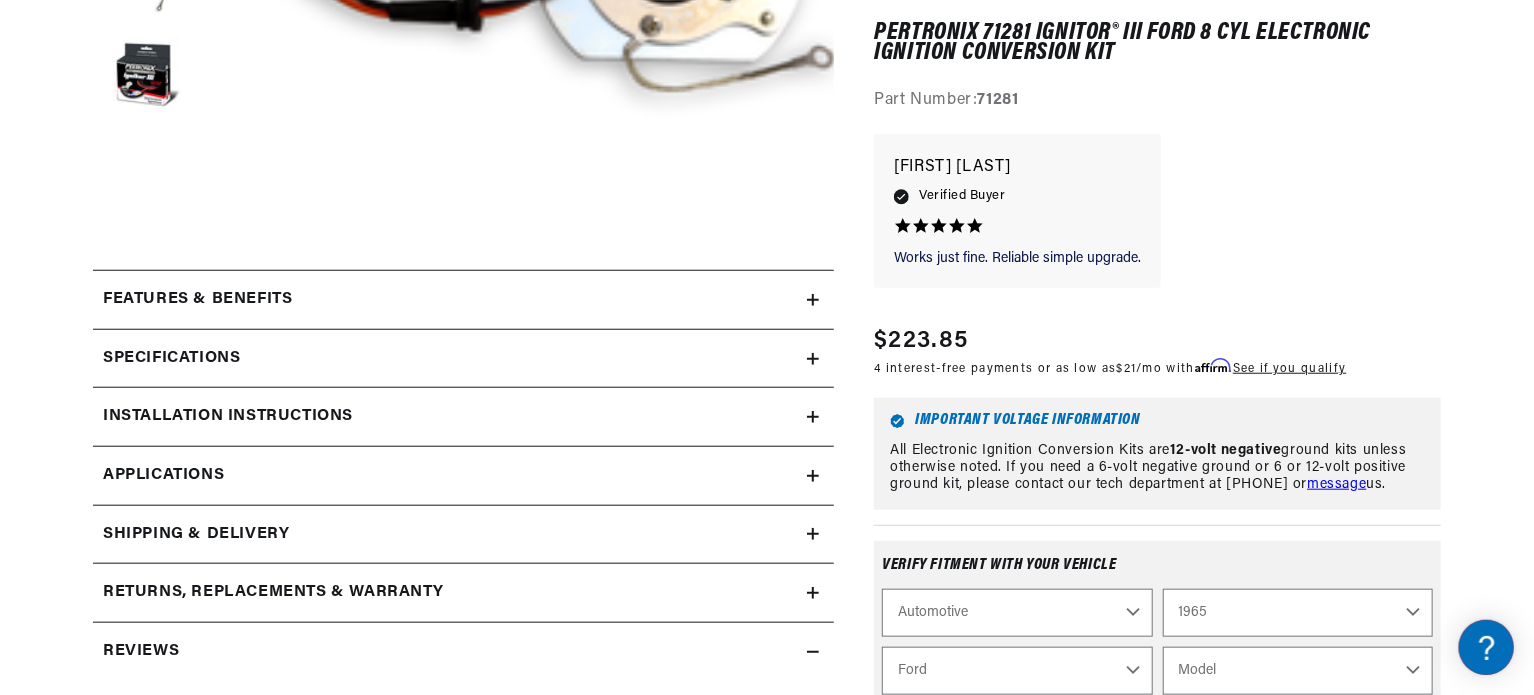select on "Mustang" 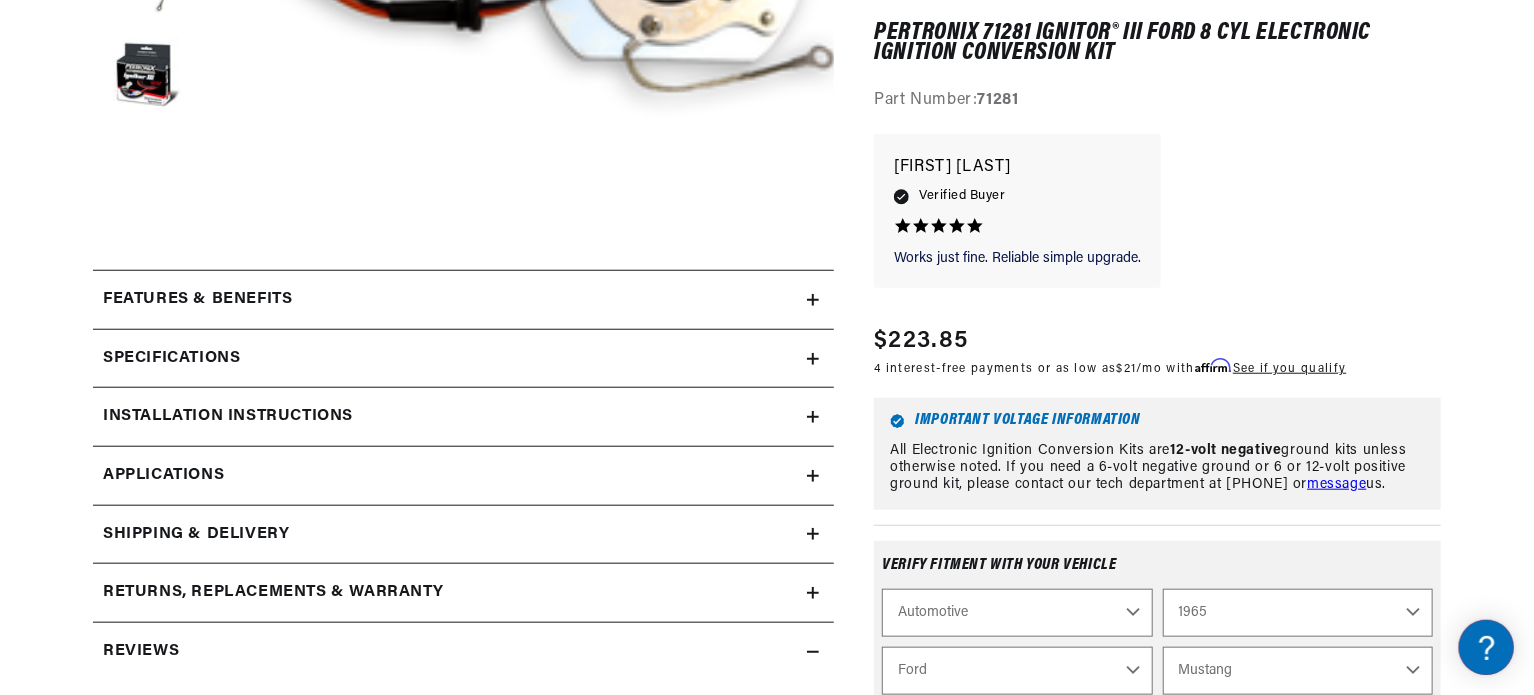 click on "14 Reviews" at bounding box center (767, 1045) 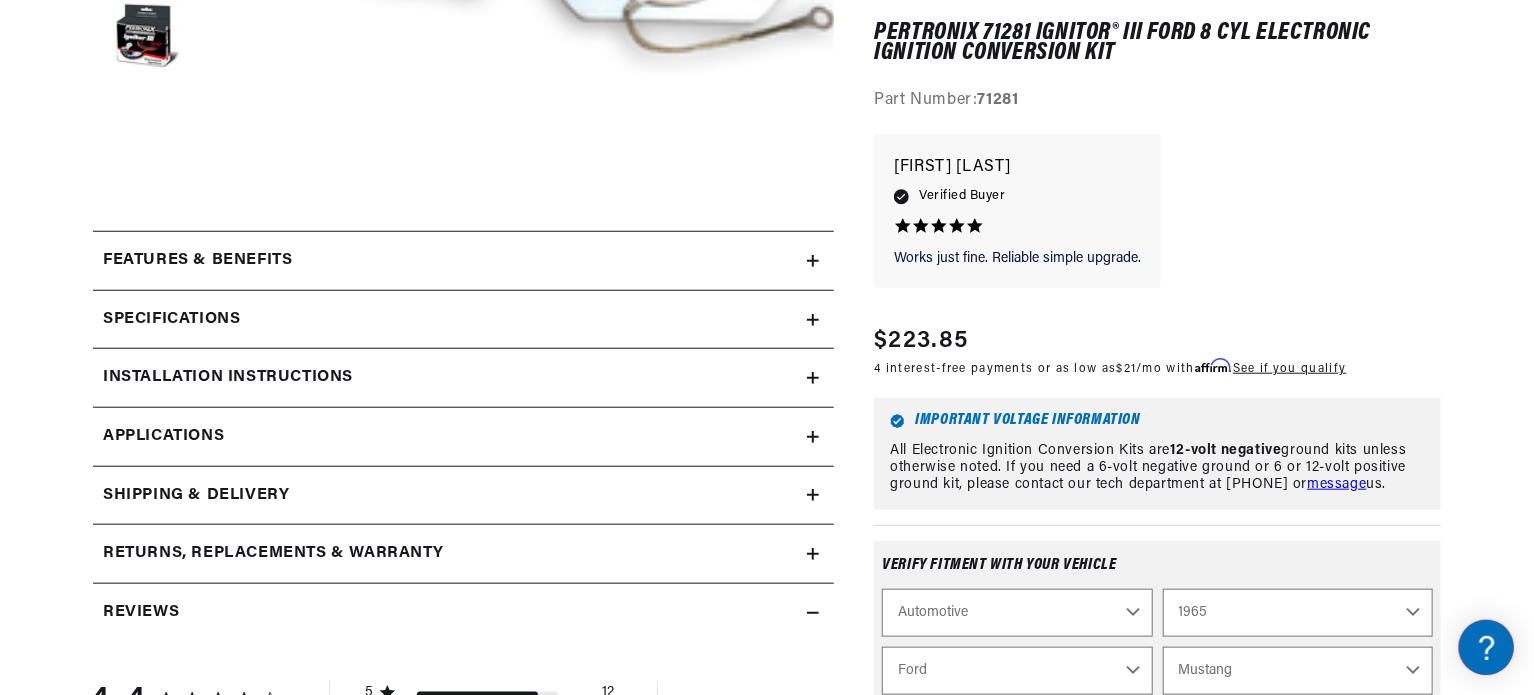 scroll, scrollTop: 792, scrollLeft: 0, axis: vertical 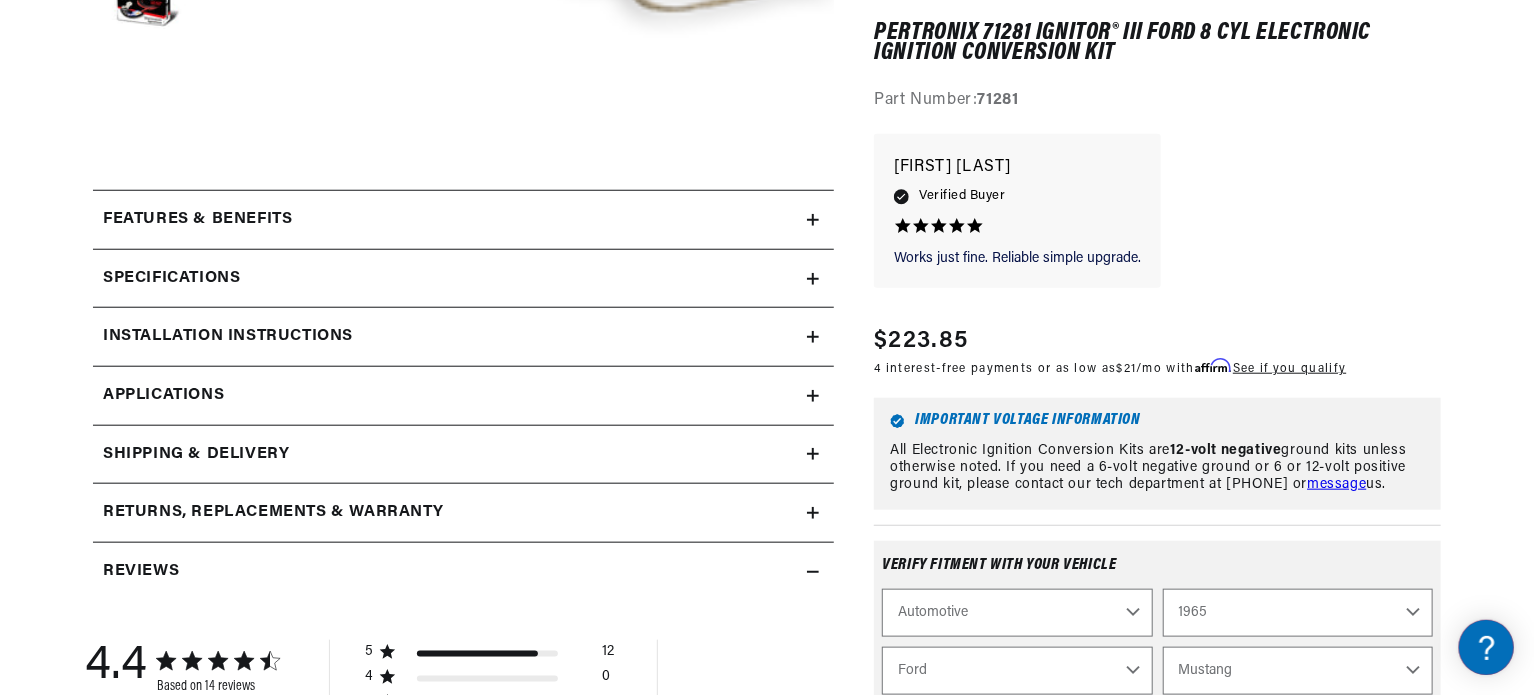 click on "14 Reviews" at bounding box center [767, 965] 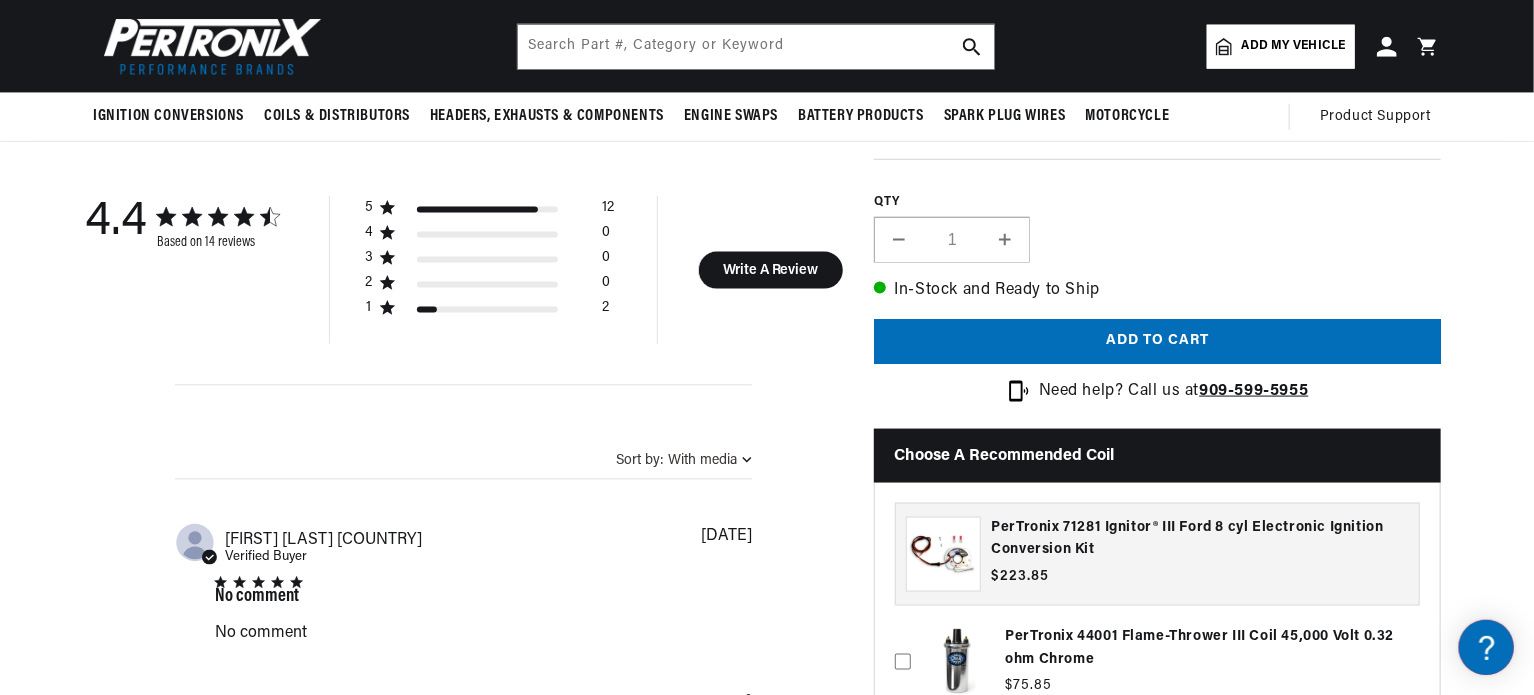 scroll, scrollTop: 1192, scrollLeft: 0, axis: vertical 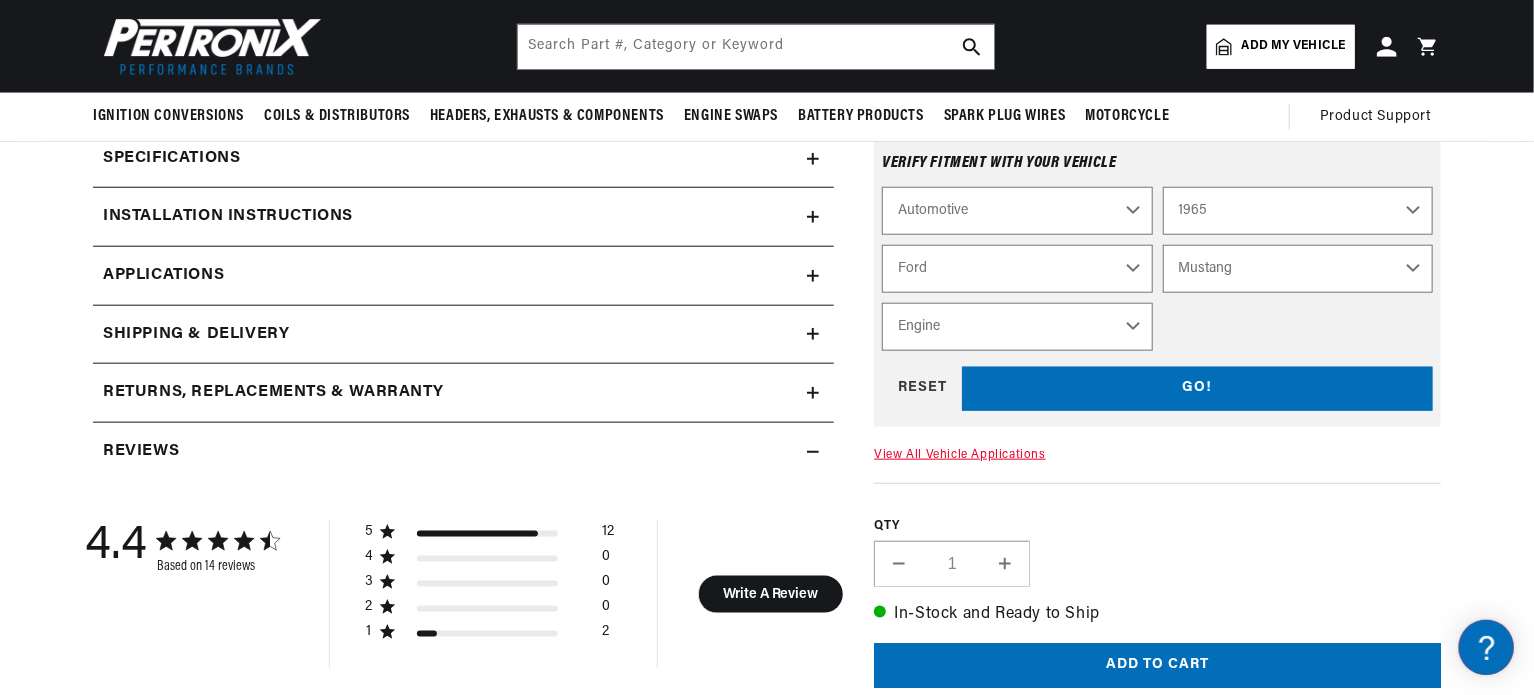 click on "Engine
4.1L
170cid / 2.8L
200cid / 3.3L
260cid / 4.3L
289cid / 4.7L
302cid / 5.0L
351W
352cid / 5.8L
390cid / 6.4L
427cid / 7.0L
428cid / 7.0L" at bounding box center (1017, 326) 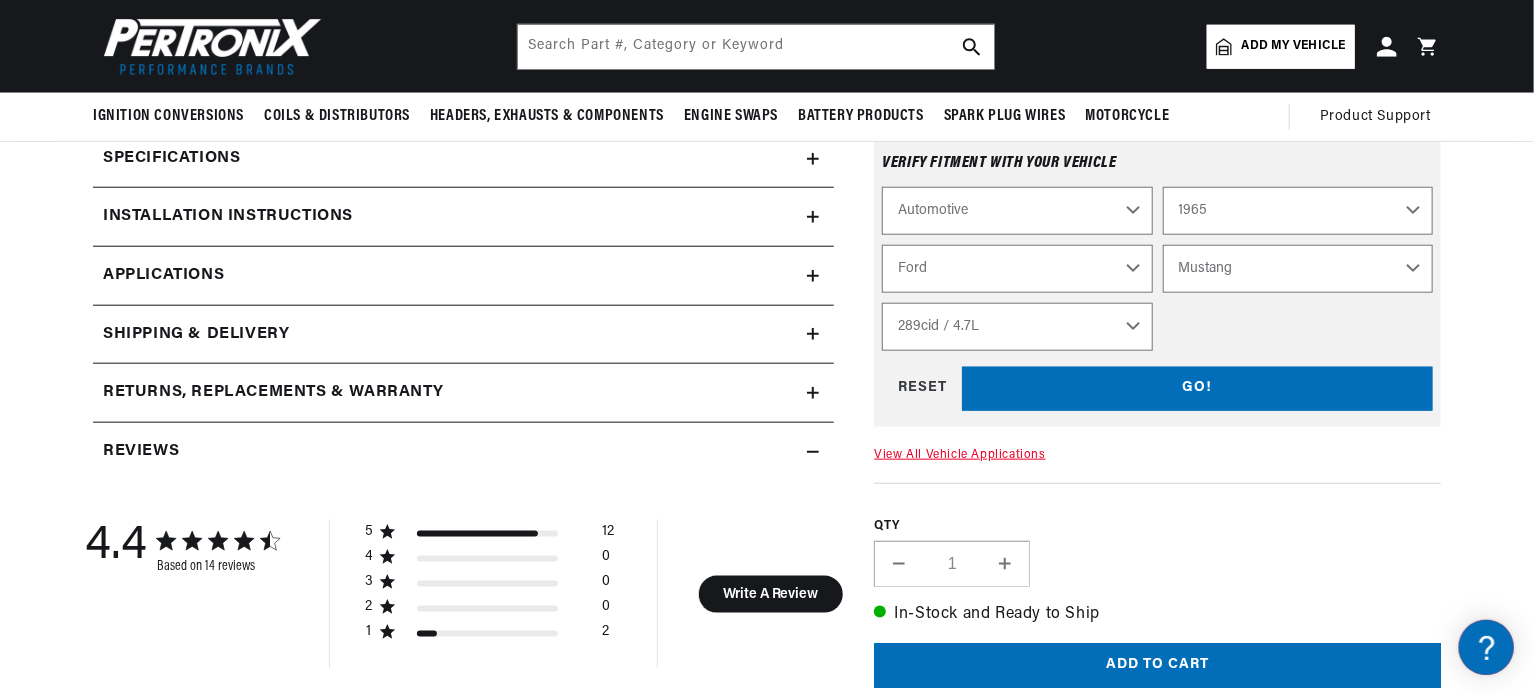 click on "Engine
4.1L
170cid / 2.8L
200cid / 3.3L
260cid / 4.3L
289cid / 4.7L
302cid / 5.0L
351W
352cid / 5.8L
390cid / 6.4L
427cid / 7.0L
428cid / 7.0L" at bounding box center (1017, 326) 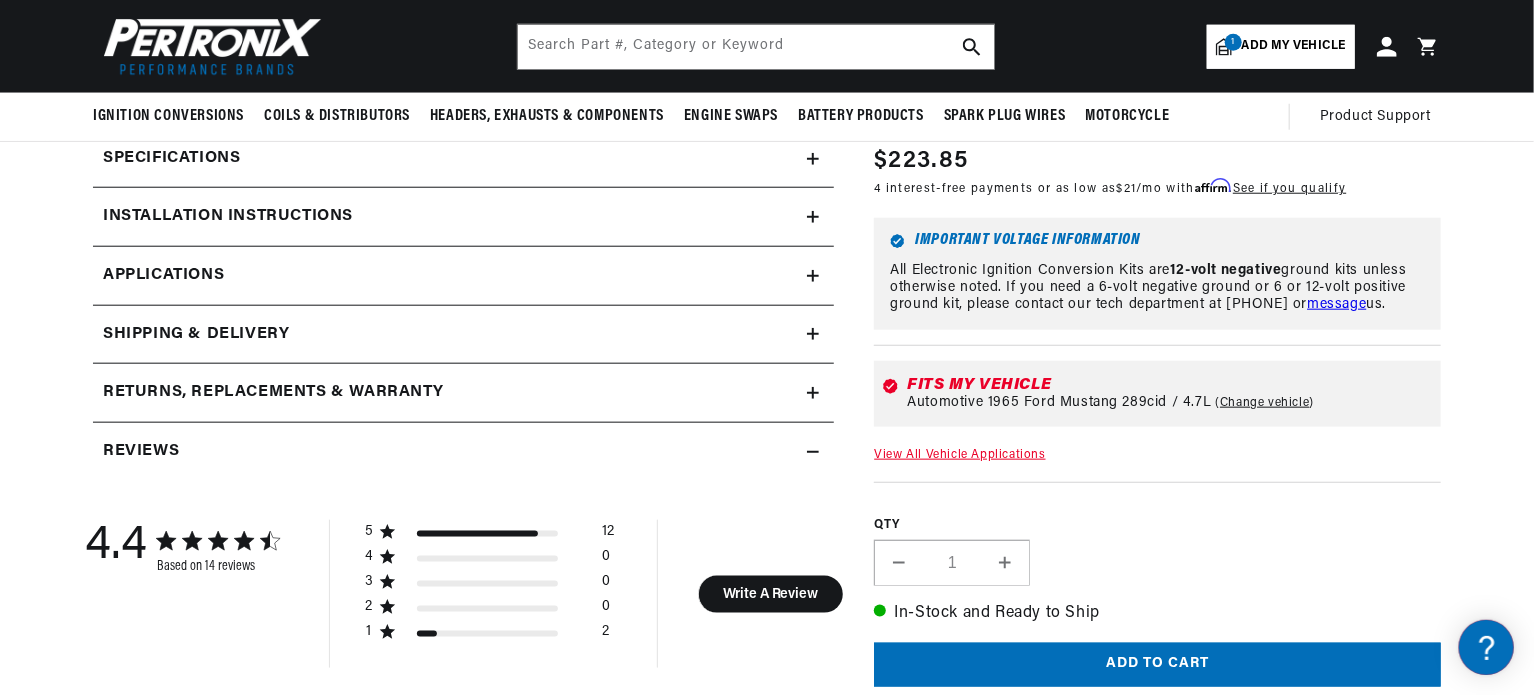 scroll, scrollTop: 0, scrollLeft: 746, axis: horizontal 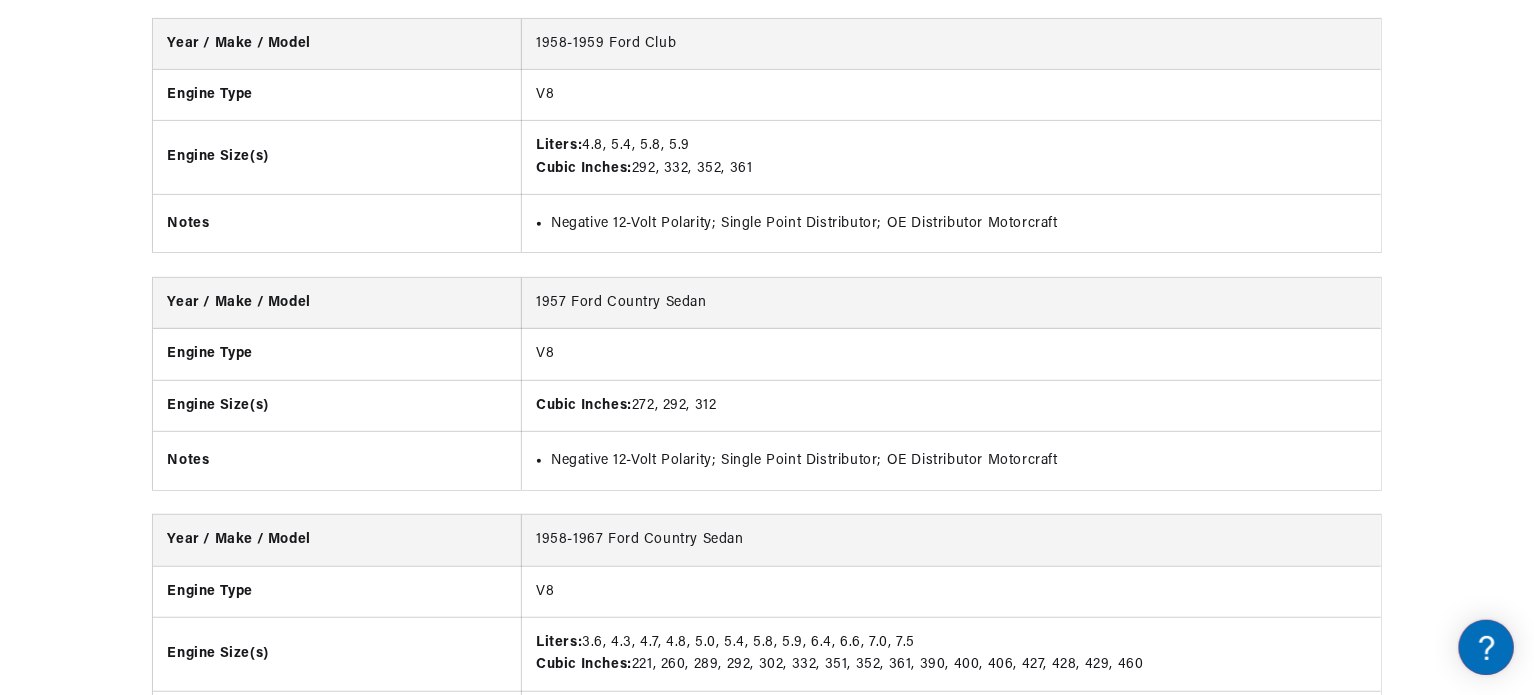 click on "Year / Make / Model
[YEAR]
[BRAND] [MODEL]
Engine Type
[ENGINE_TYPE]
Engine Size(s)
Cubic Inches:  [NUMBER], [NUMBER], [NUMBER]
Notes
Negative [NUMBER]-Volt Polarity;  Single Point Distributor; OE Distributor Motorcraft
Year / Make / Model
Engine Type" at bounding box center (767, 32012) 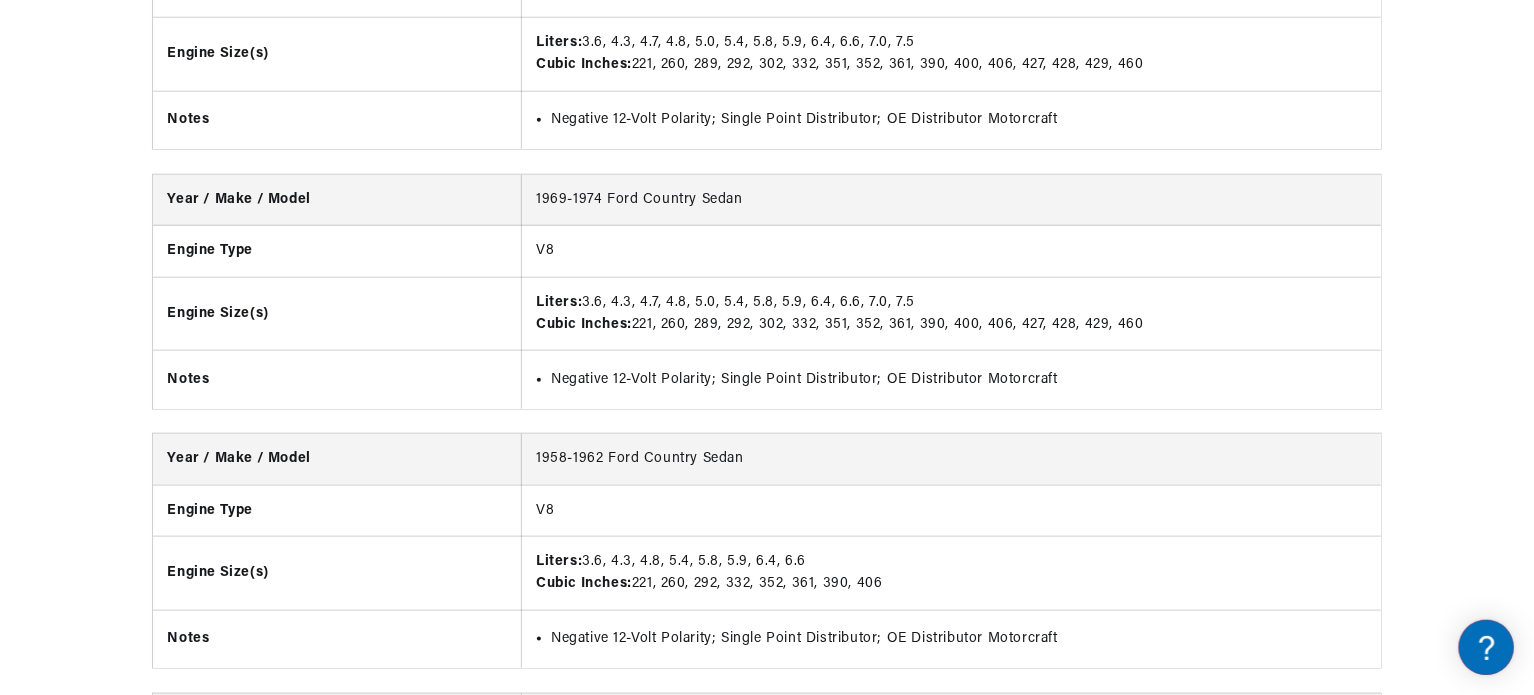 scroll, scrollTop: 4787, scrollLeft: 0, axis: vertical 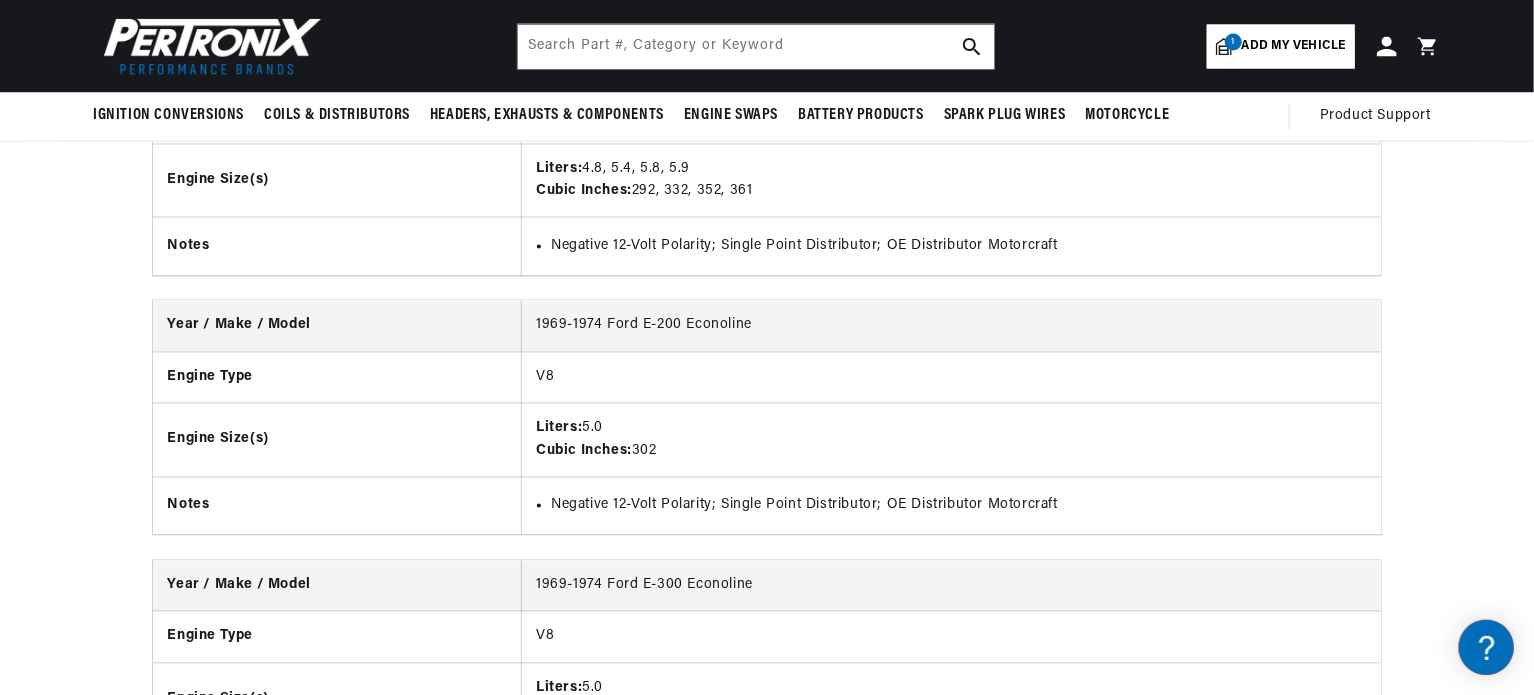 click on "Year / Make / Model
[YEAR]
[BRAND] [MODEL]
Engine Type
[ENGINE_TYPE]
Engine Size(s)
Cubic Inches:  [NUMBER], [NUMBER], [NUMBER]
Notes
Negative [NUMBER]-Volt Polarity;  Single Point Distributor; OE Distributor Motorcraft
Year / Make / Model
Engine Type" at bounding box center (767, 26652) 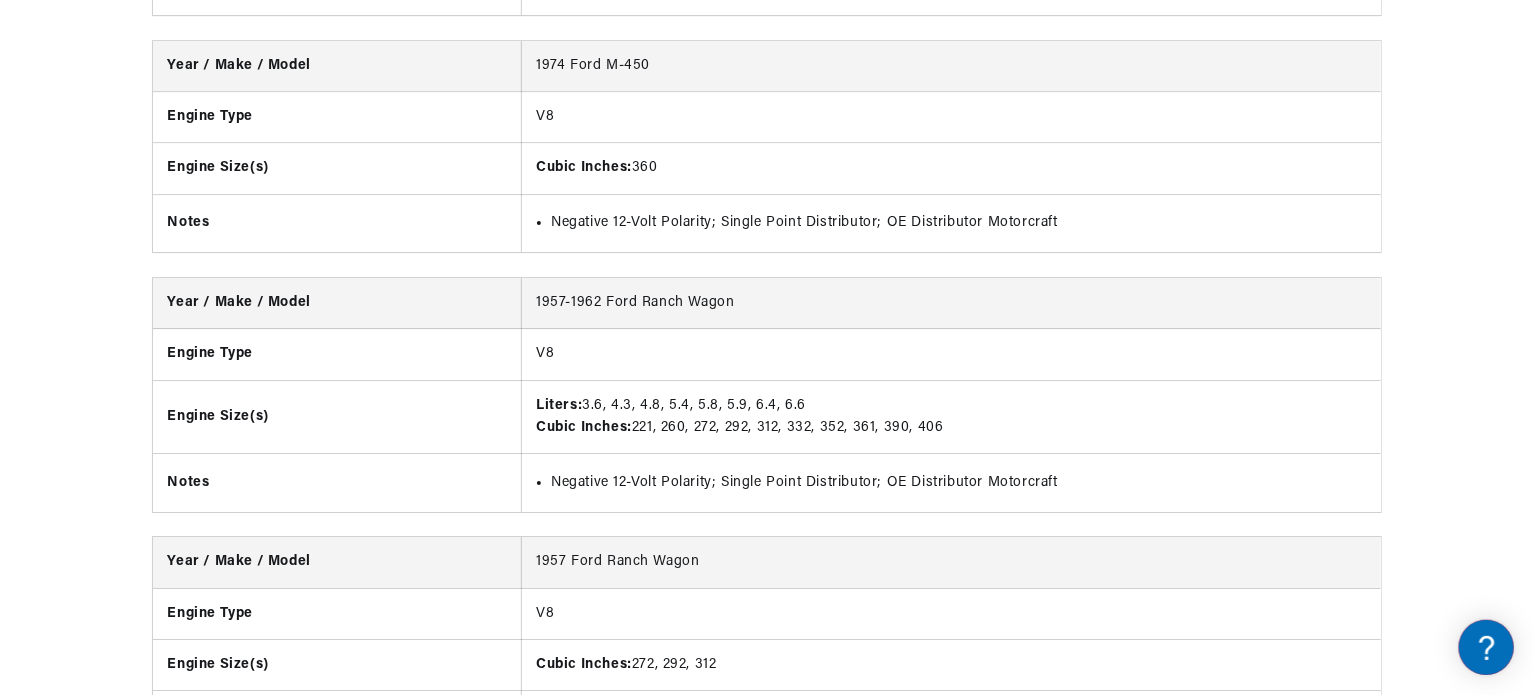 scroll, scrollTop: 18385, scrollLeft: 0, axis: vertical 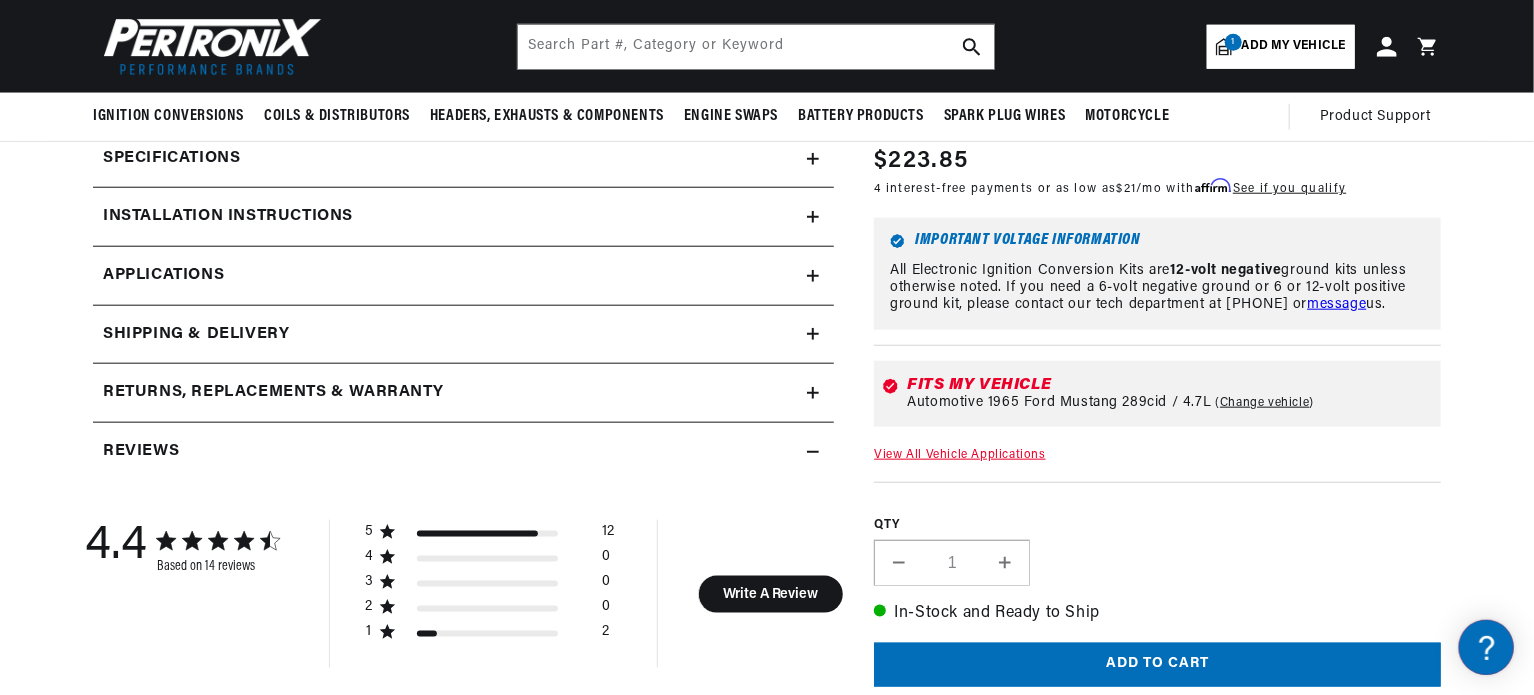 click on "14 Reviews" at bounding box center (767, 845) 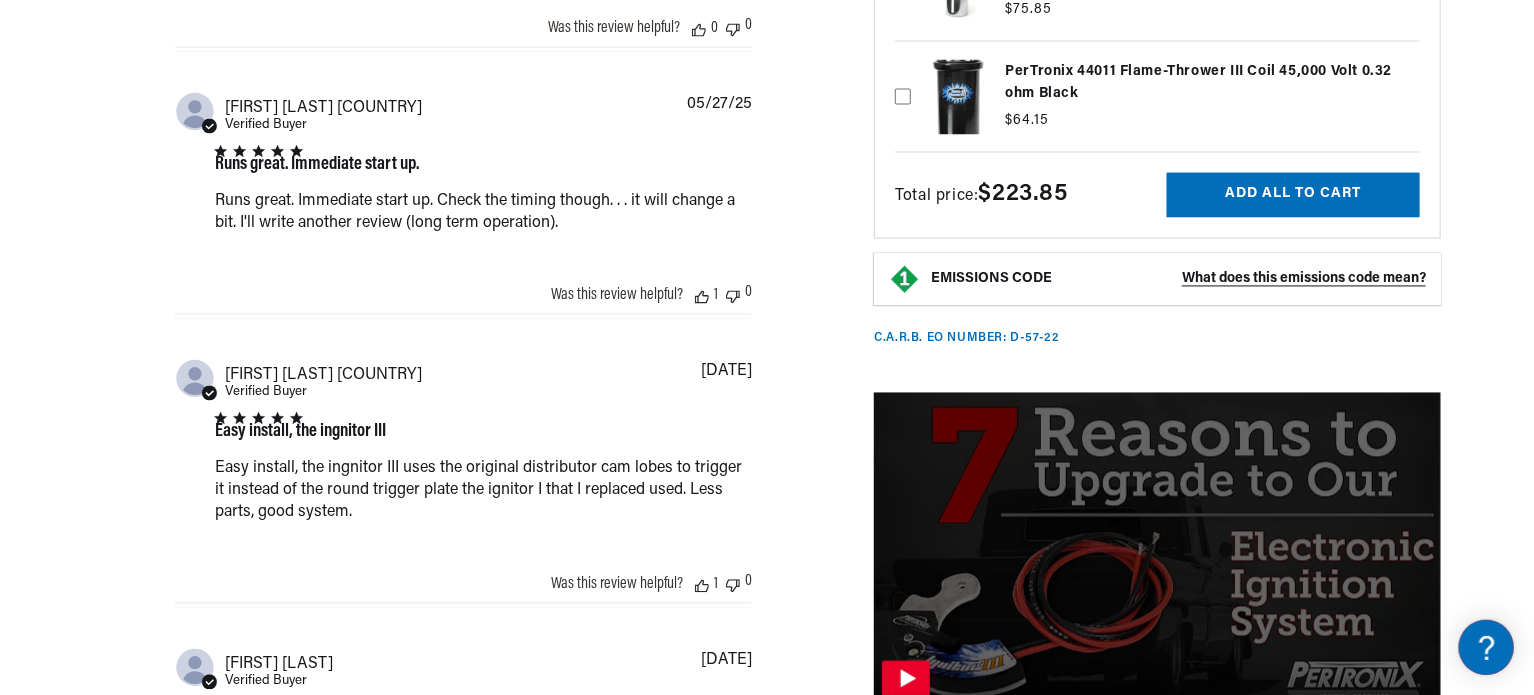 scroll, scrollTop: 0, scrollLeft: 0, axis: both 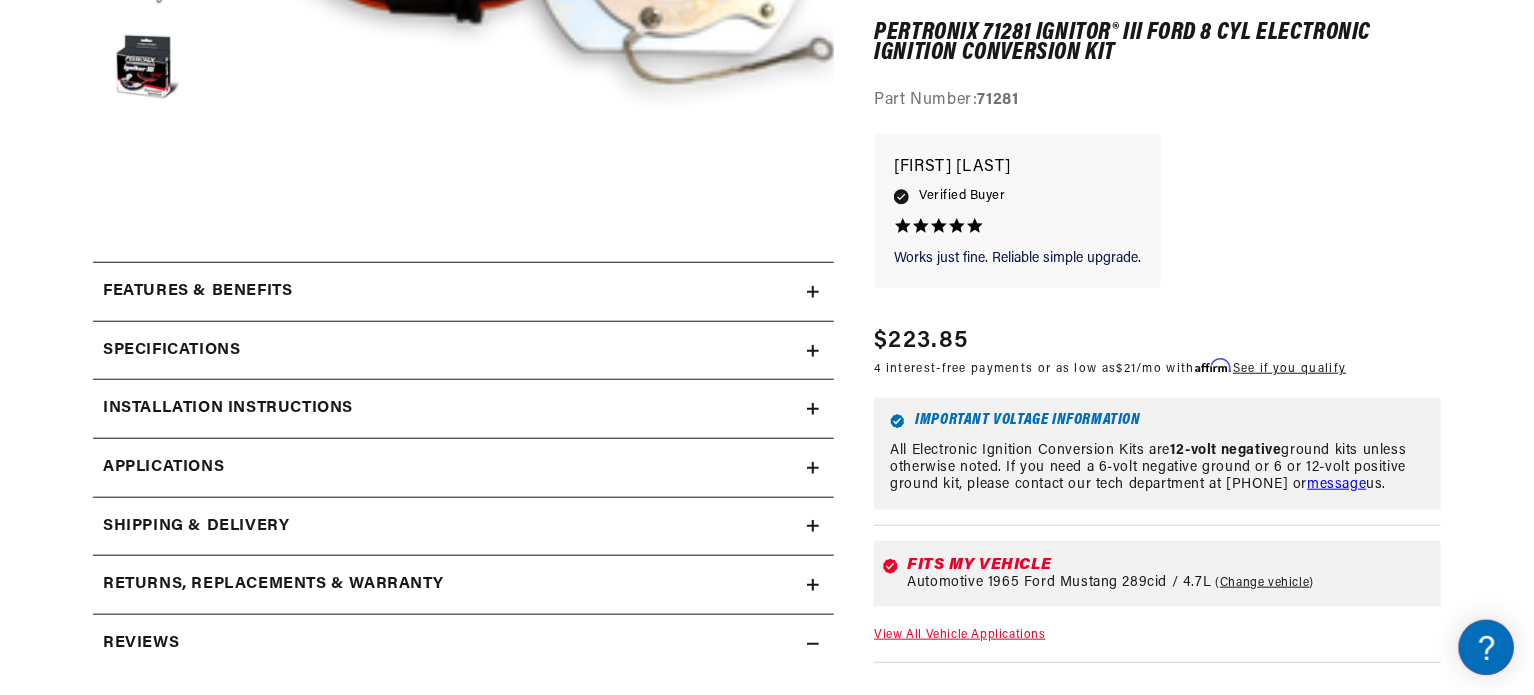 click 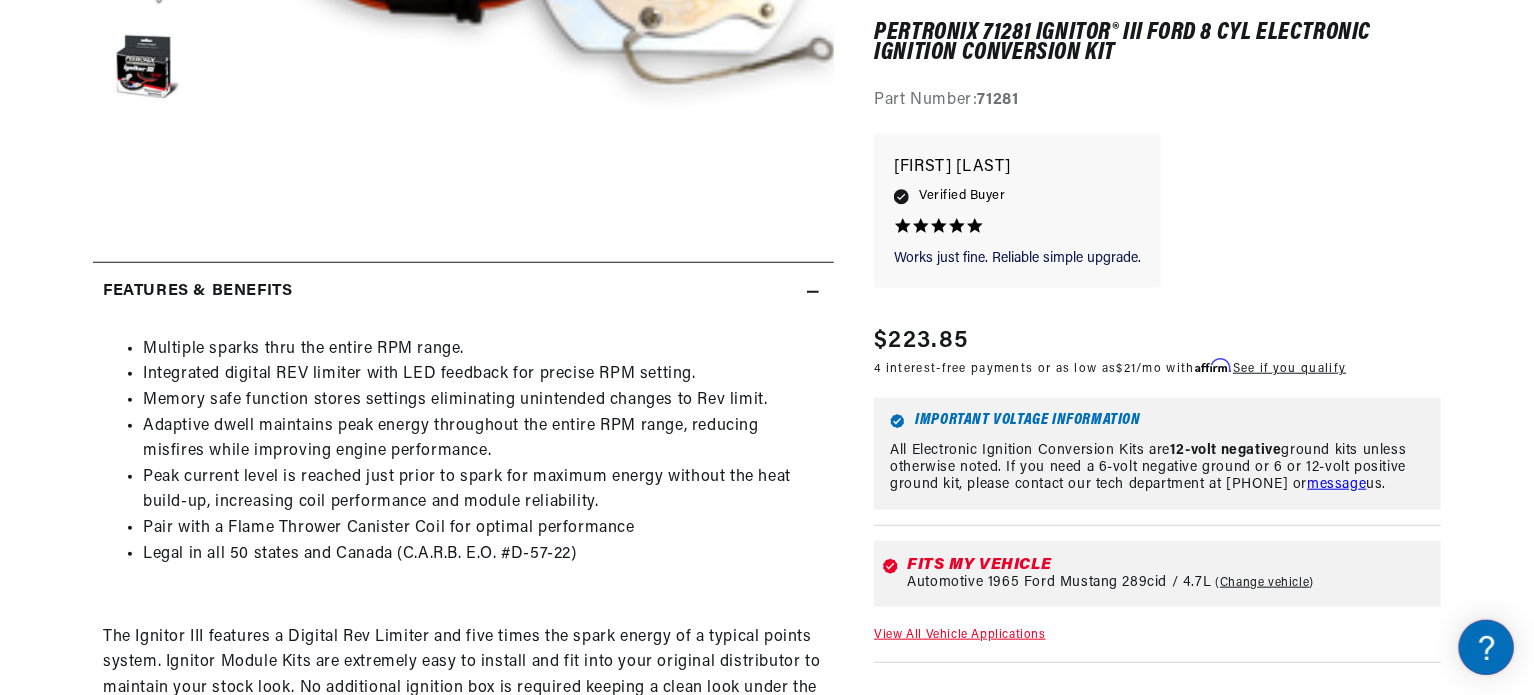 click on "14 Reviews" at bounding box center (767, 1417) 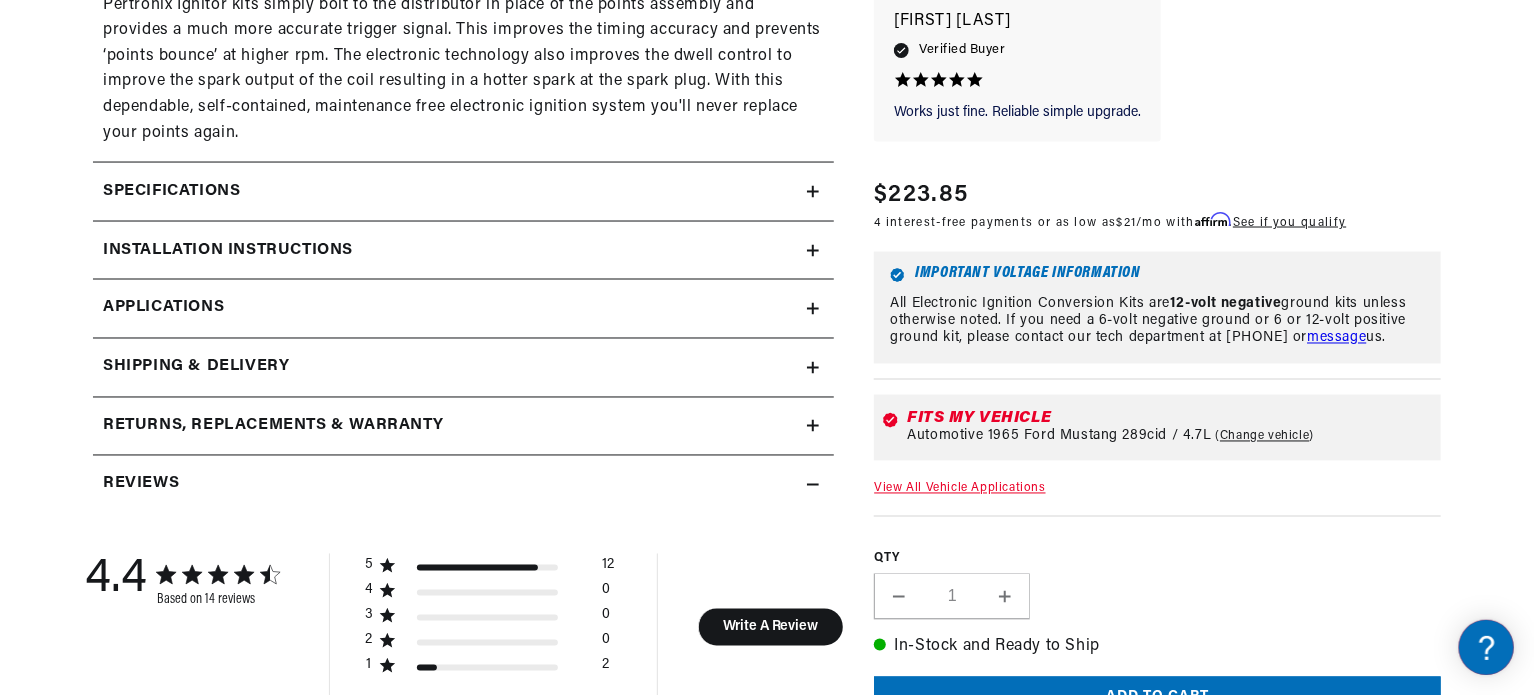 click 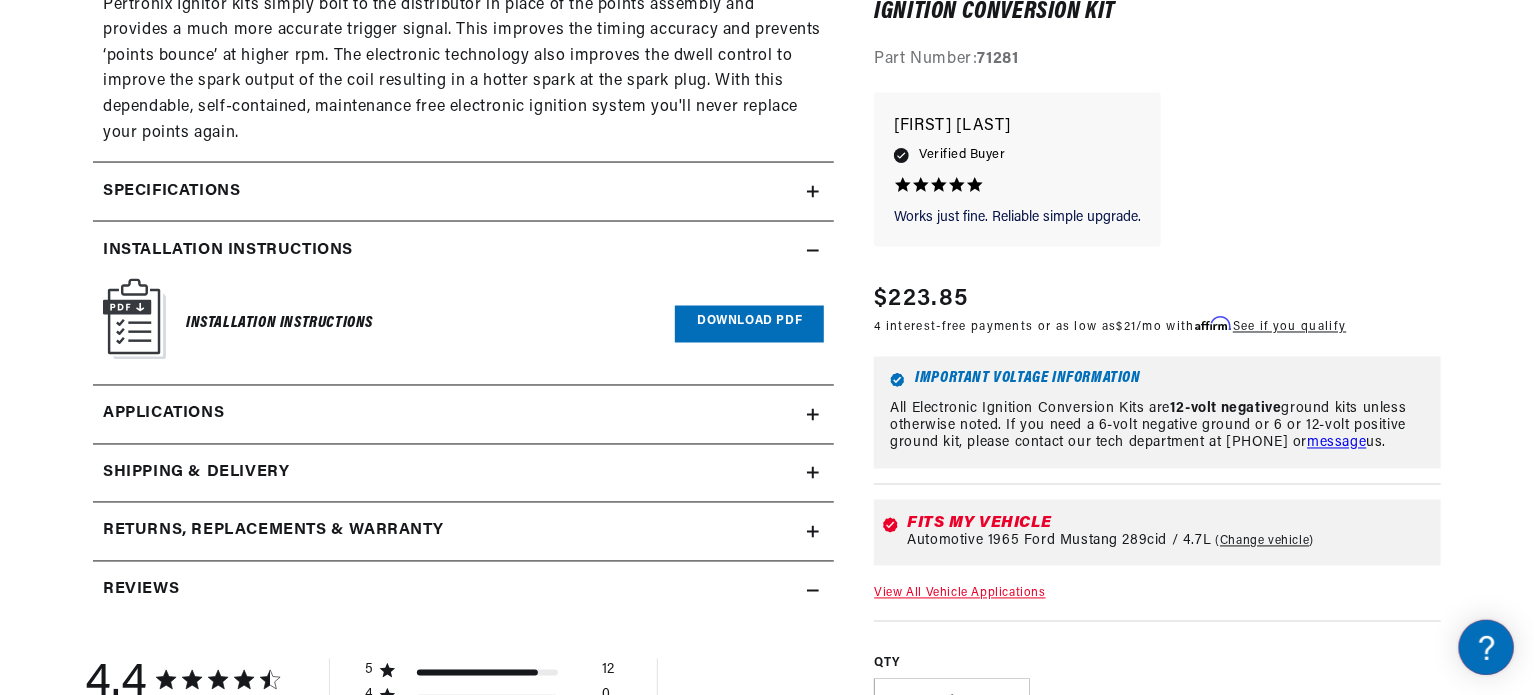 click on "Download PDF" at bounding box center [749, 324] 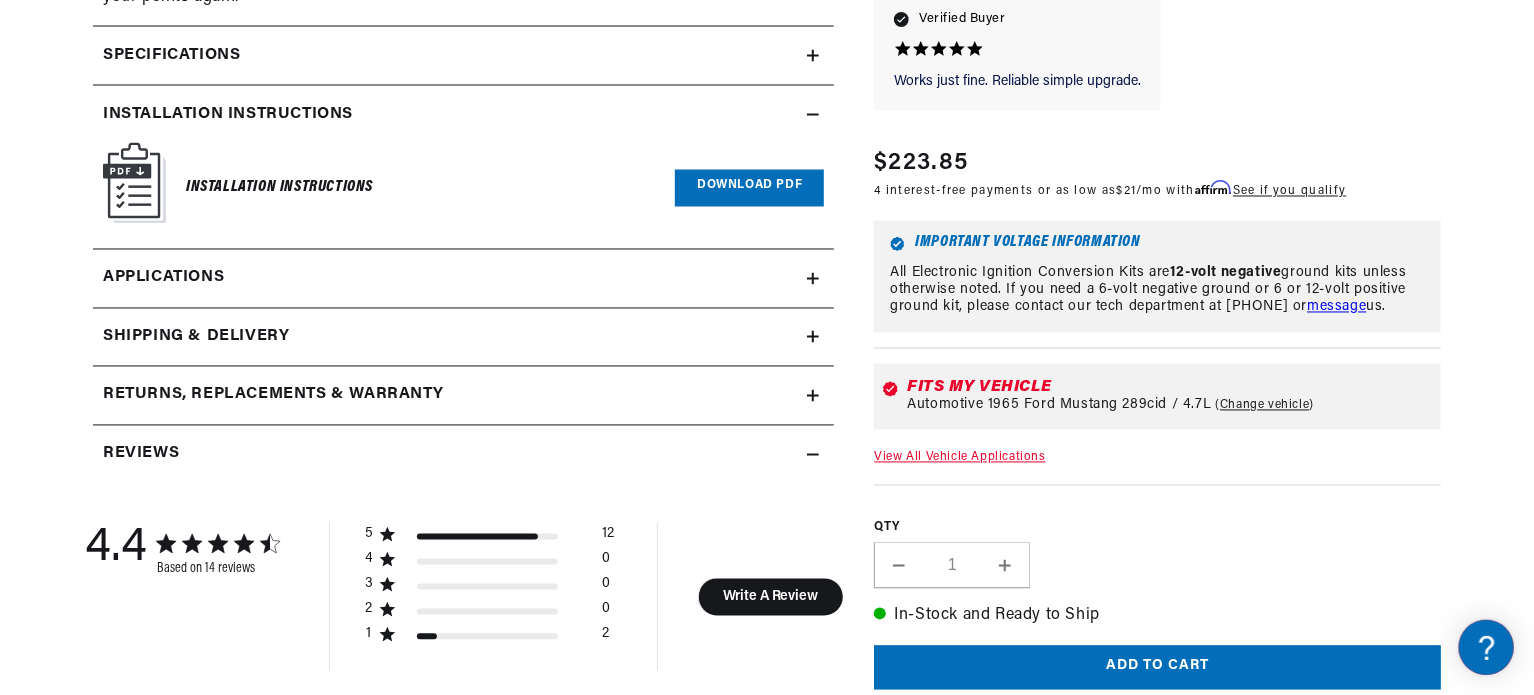 scroll, scrollTop: 0, scrollLeft: 0, axis: both 